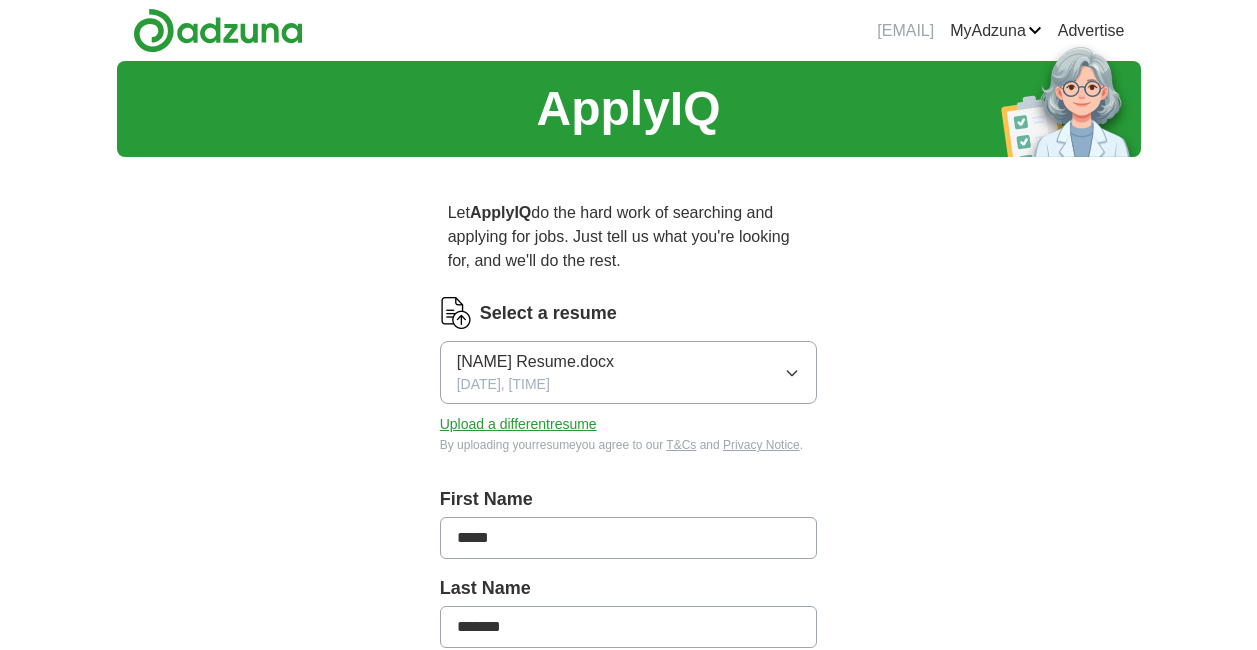 scroll, scrollTop: 0, scrollLeft: 0, axis: both 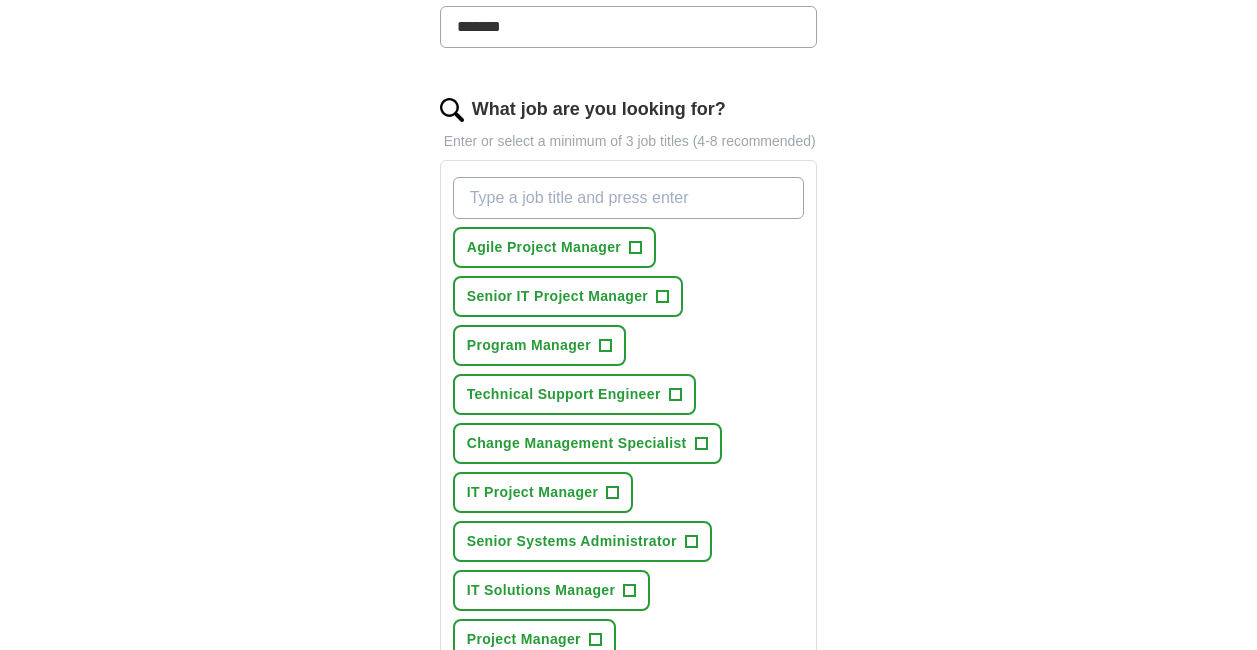 click on "What job are you looking for?" at bounding box center [629, 198] 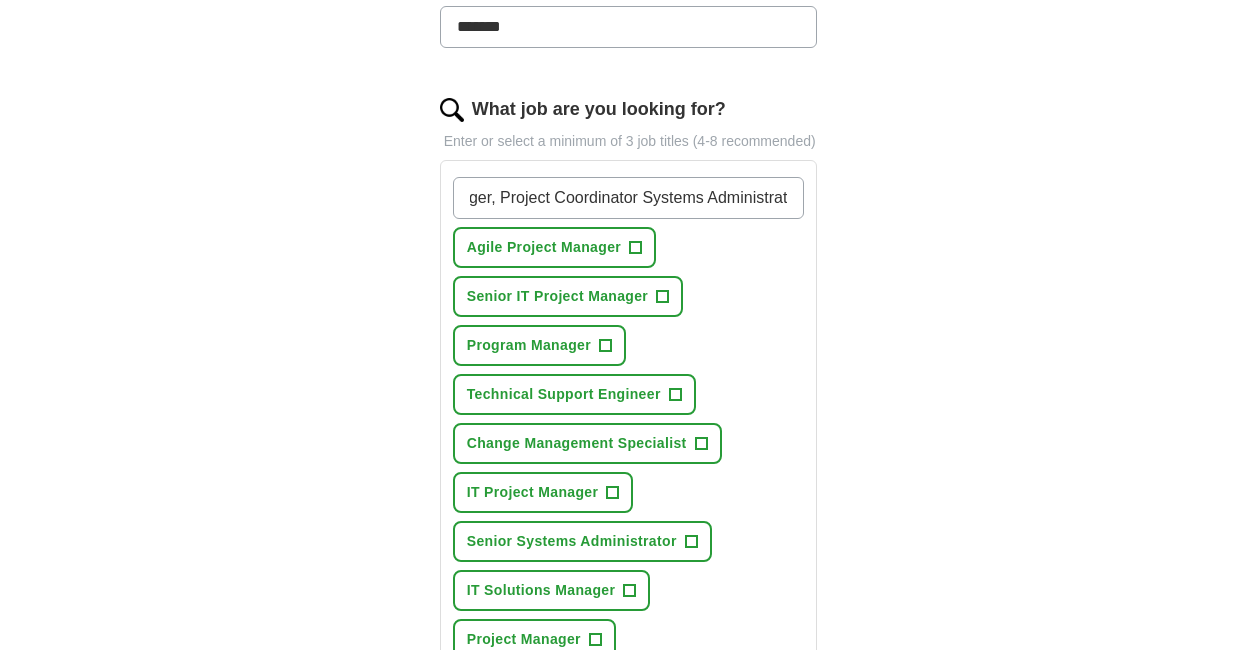 scroll, scrollTop: 0, scrollLeft: 109, axis: horizontal 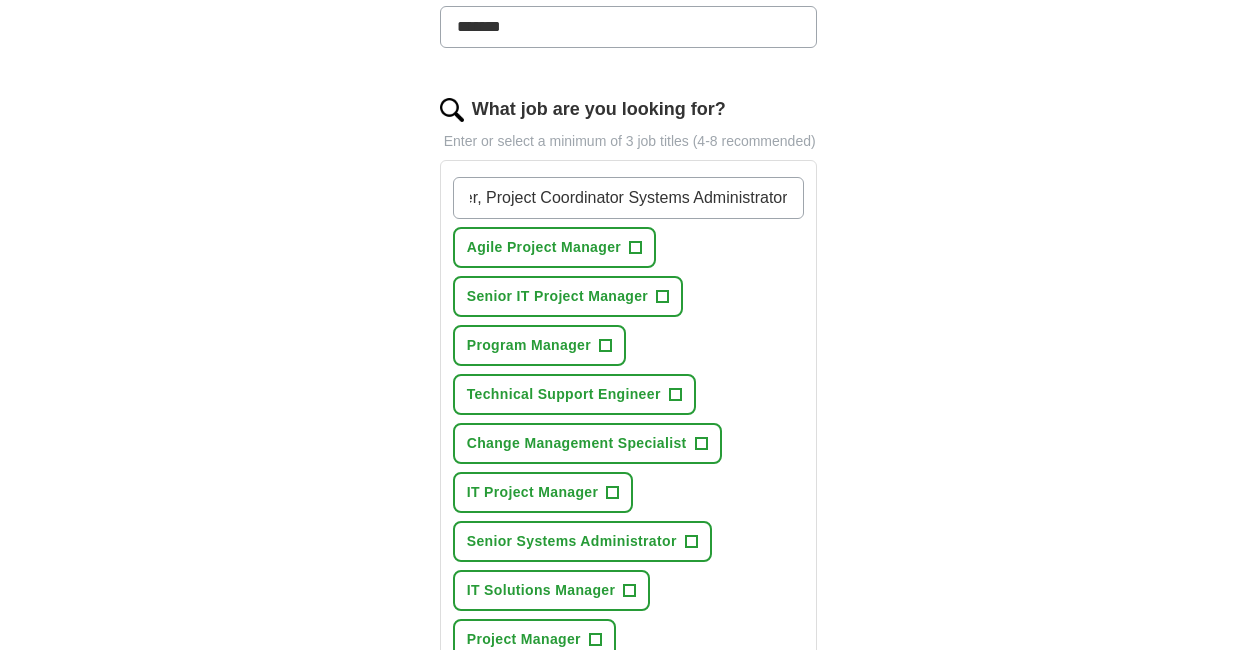 click on "Project Manager, Project Coordinator Systems Administrator" at bounding box center (629, 198) 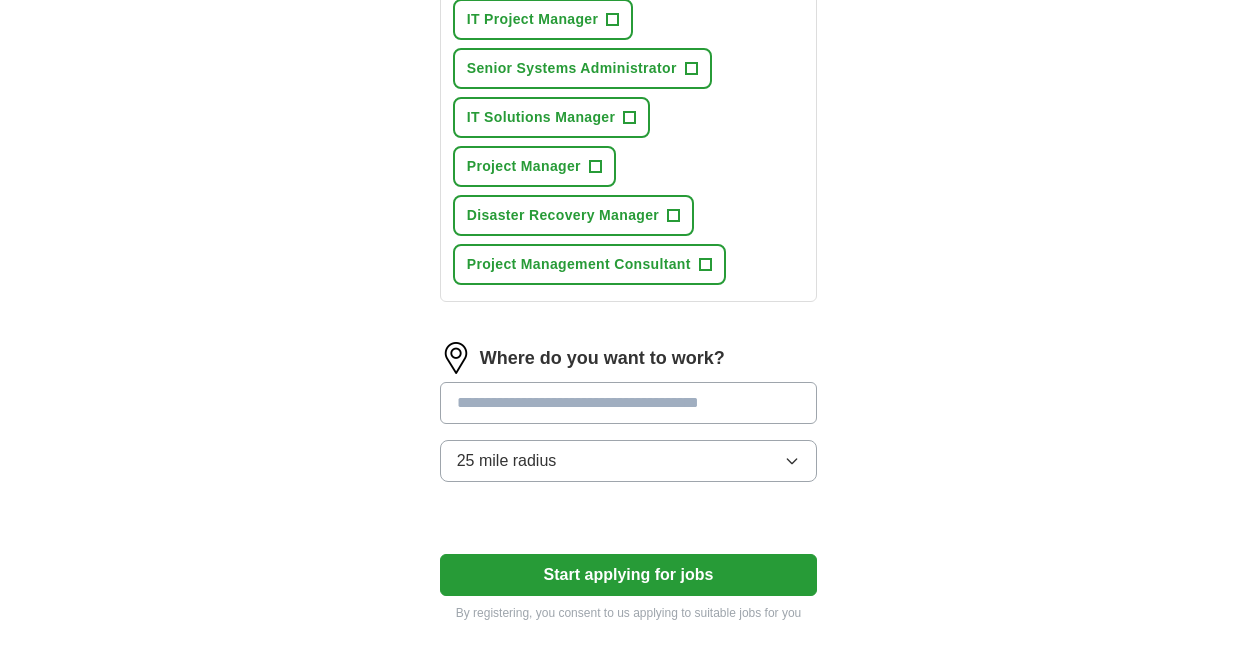 scroll, scrollTop: 1100, scrollLeft: 0, axis: vertical 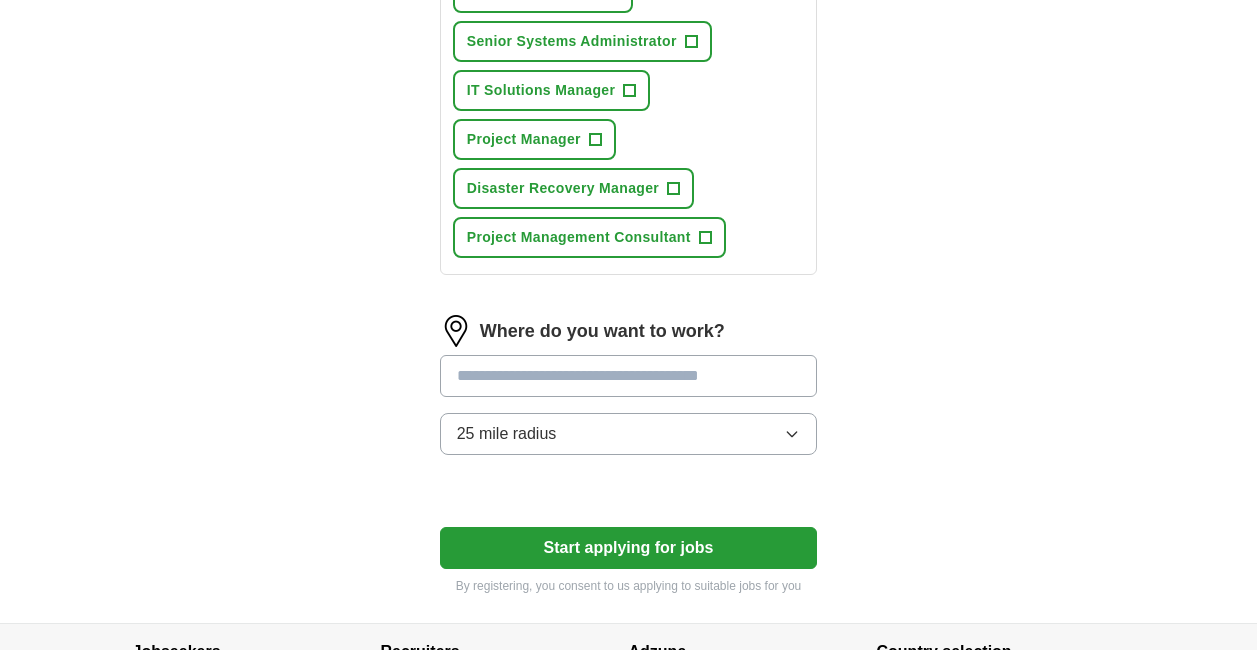 type on "Project Manager, Project Coordinator, Systems Administrator" 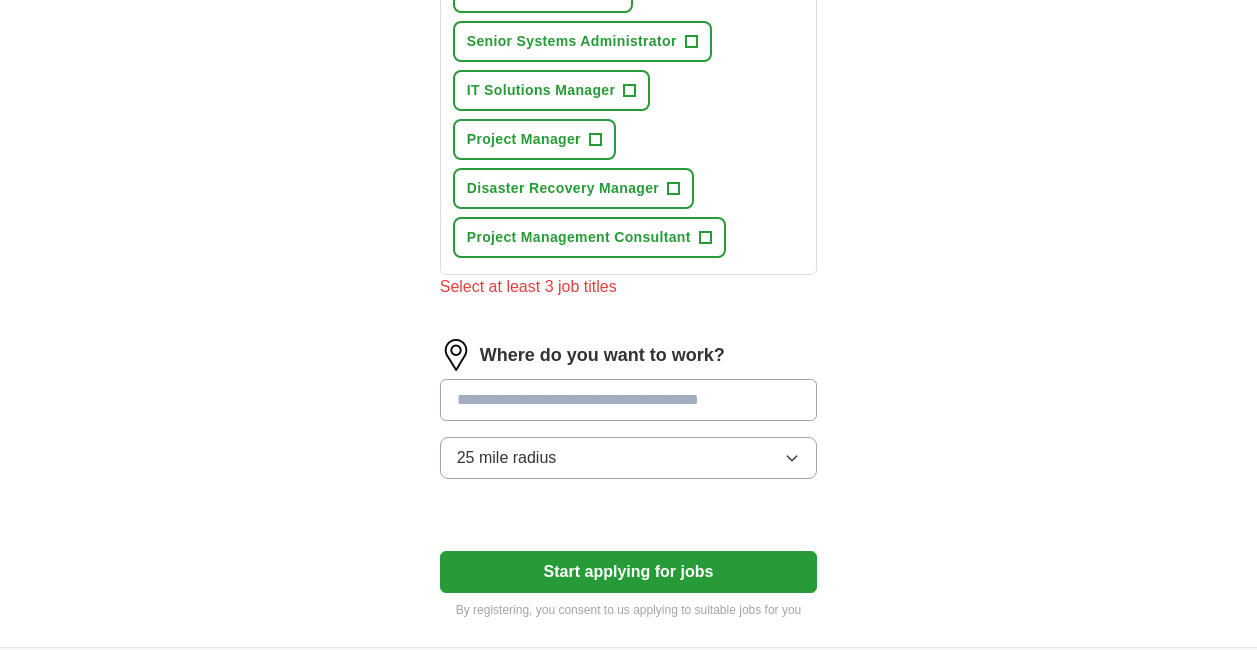 scroll, scrollTop: 0, scrollLeft: 0, axis: both 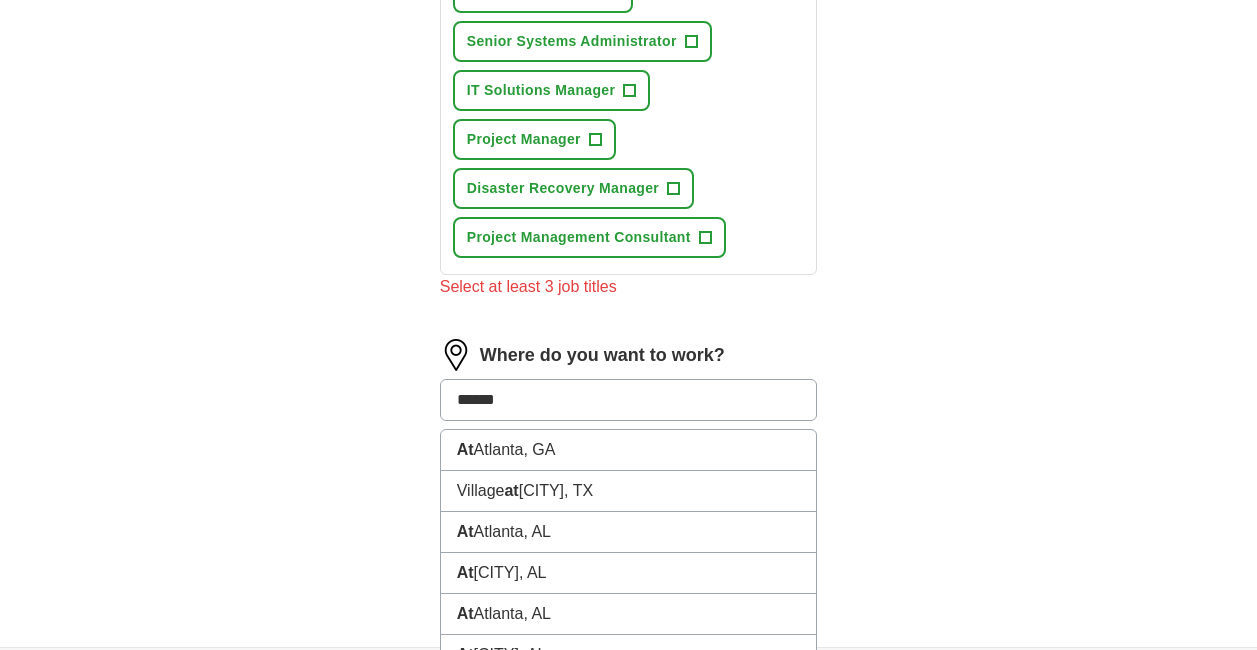 type on "*******" 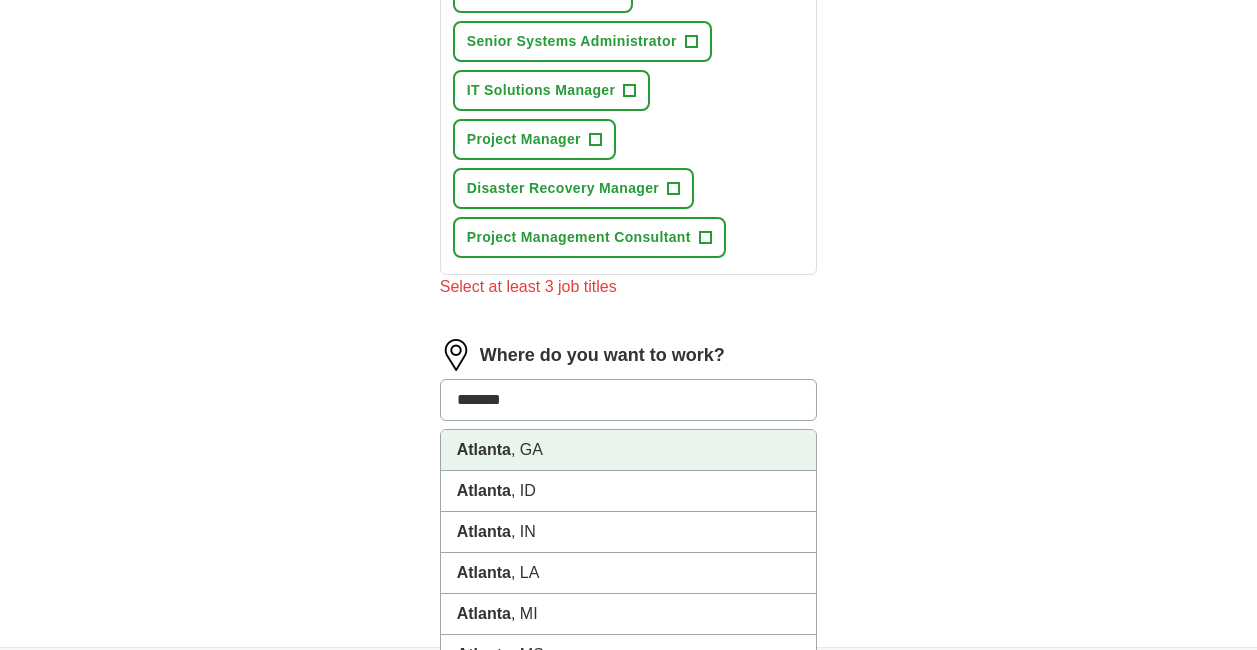 click on "Atlanta" at bounding box center (484, 449) 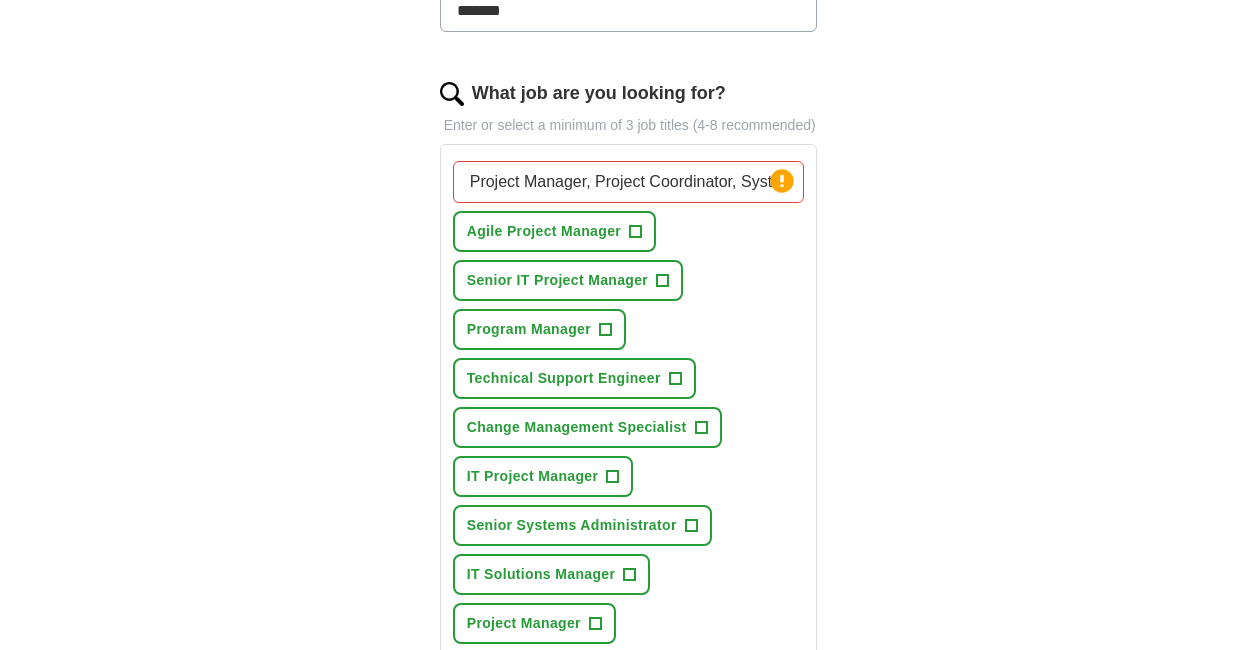 scroll, scrollTop: 500, scrollLeft: 0, axis: vertical 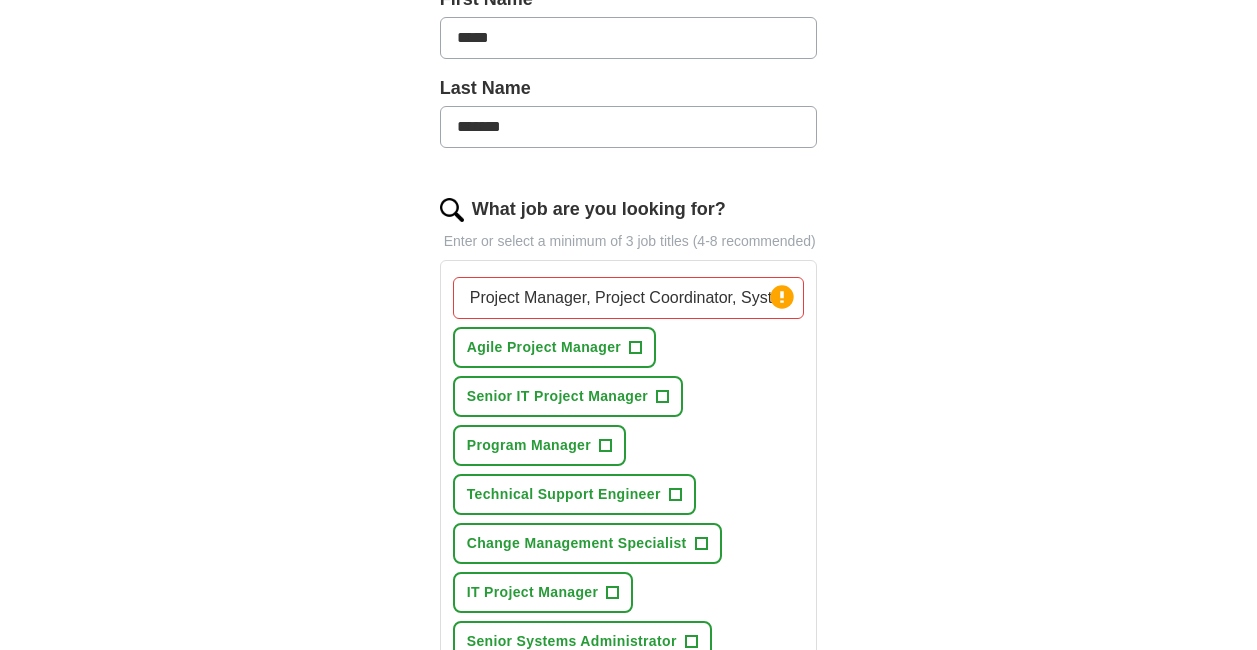 drag, startPoint x: 755, startPoint y: 296, endPoint x: 410, endPoint y: 281, distance: 345.32593 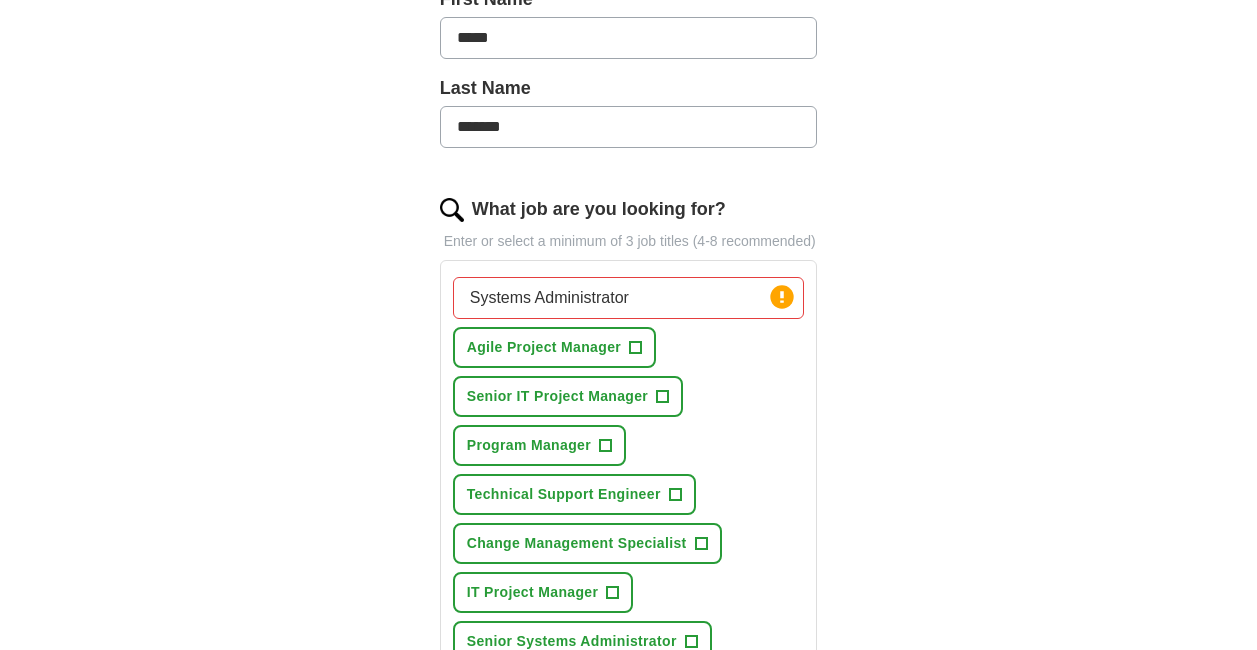 drag, startPoint x: 639, startPoint y: 295, endPoint x: 382, endPoint y: 289, distance: 257.07004 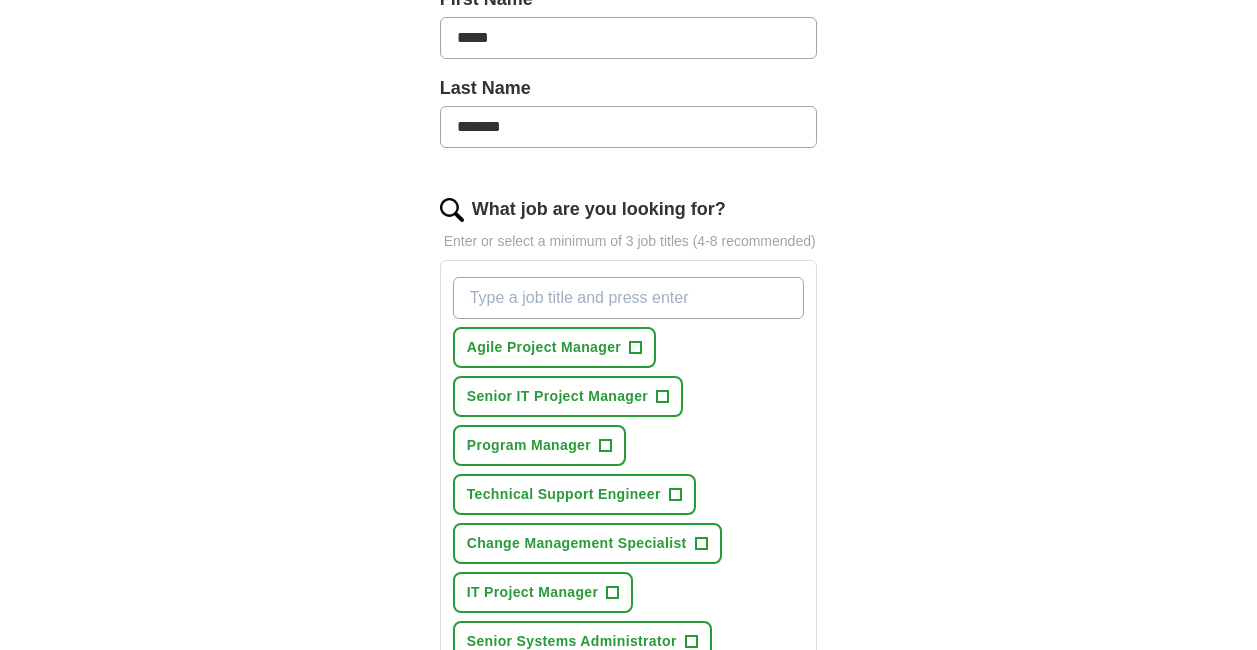 type 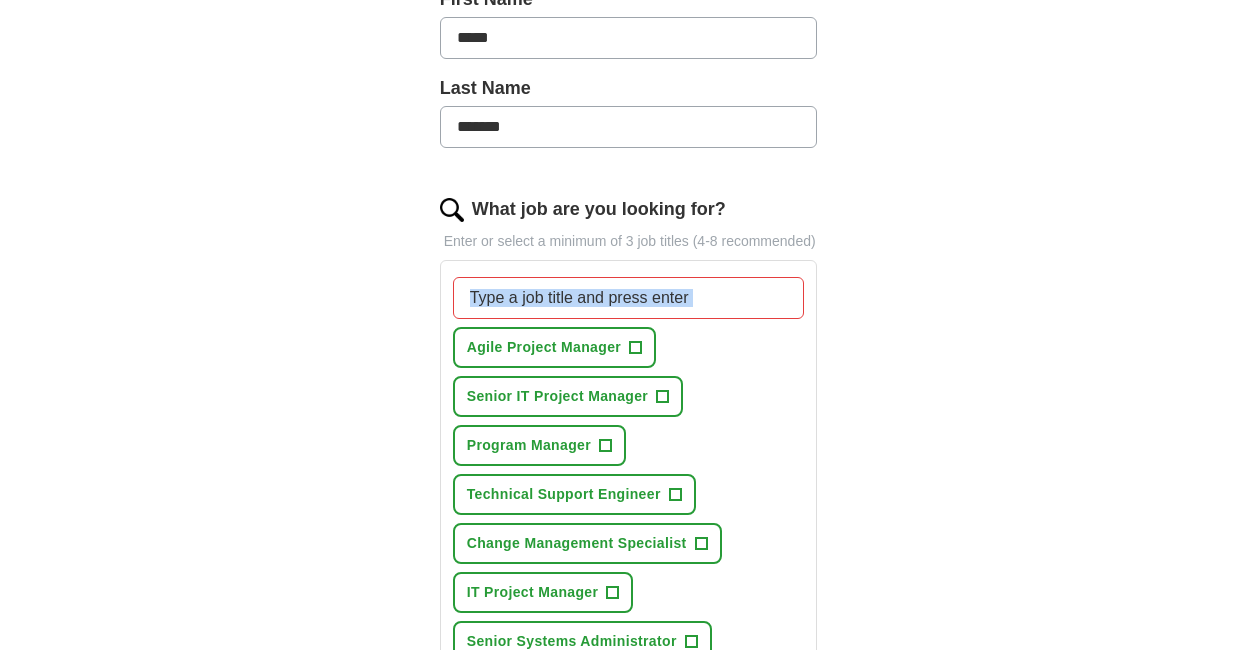 scroll, scrollTop: 600, scrollLeft: 0, axis: vertical 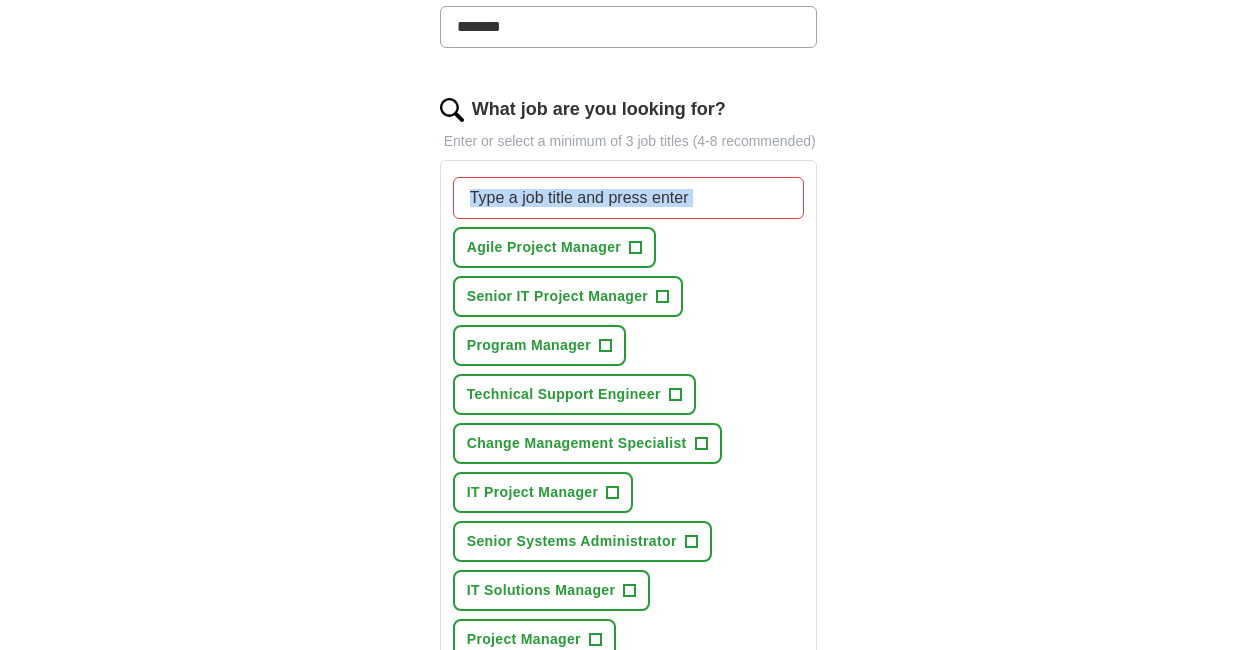 click on "ApplyIQ Let ApplyIQ do the hard work of searching and applying for jobs. Just tell us what you're looking for, and we'll do the rest. Select a resume [NAME] Resume.docx [DATE], [TIME] Upload a different resume By uploading your resume you agree to our T&Cs and Privacy Notice. First Name ***** Last Name ******* What job are you looking for? Enter or select a minimum of 3 job titles (4-8 recommended) Agile Project Manager + Senior IT Project Manager + Program Manager + Technical Support Engineer + Change Management Specialist + IT Project Manager + Senior Systems Administrator + IT Solutions Manager + Project Manager + Disaster Recovery Manager + Project Management Consultant + Select at least 3 job titles Where do you want to work? [CITY], [STATE] × 25 mile radius Start applying for jobs By registering, you consent to us applying to suitable jobs for you" at bounding box center (629, 312) 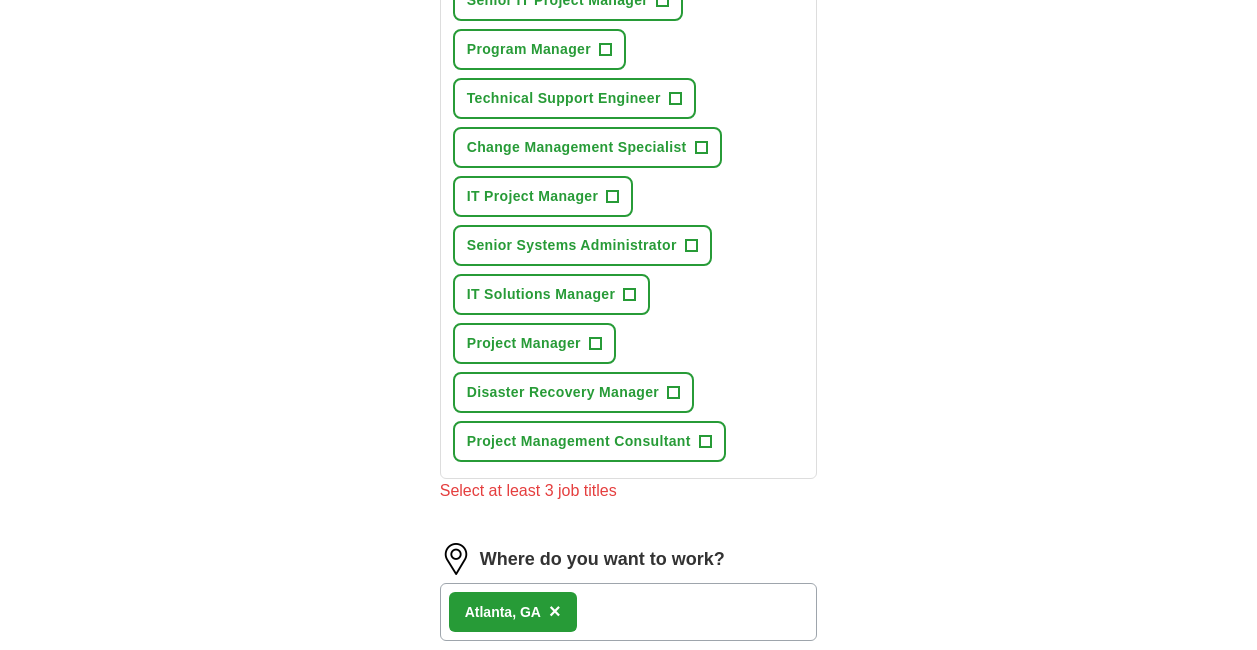 scroll, scrollTop: 900, scrollLeft: 0, axis: vertical 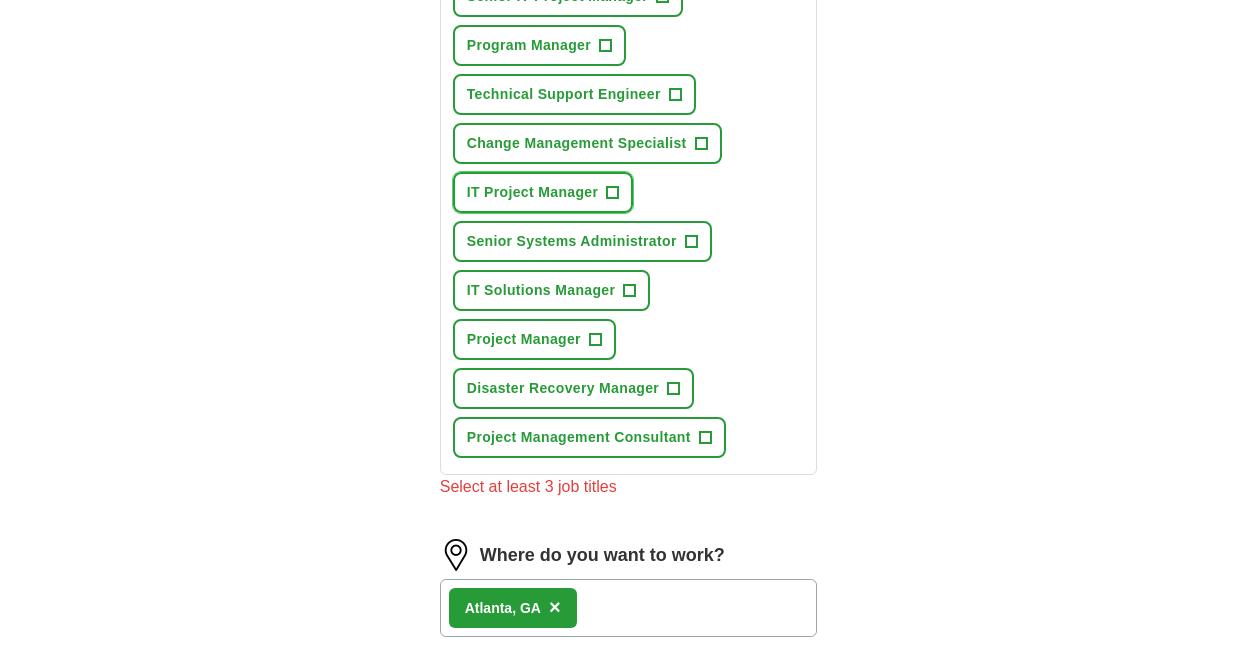 click on "IT Project Manager" at bounding box center [533, 192] 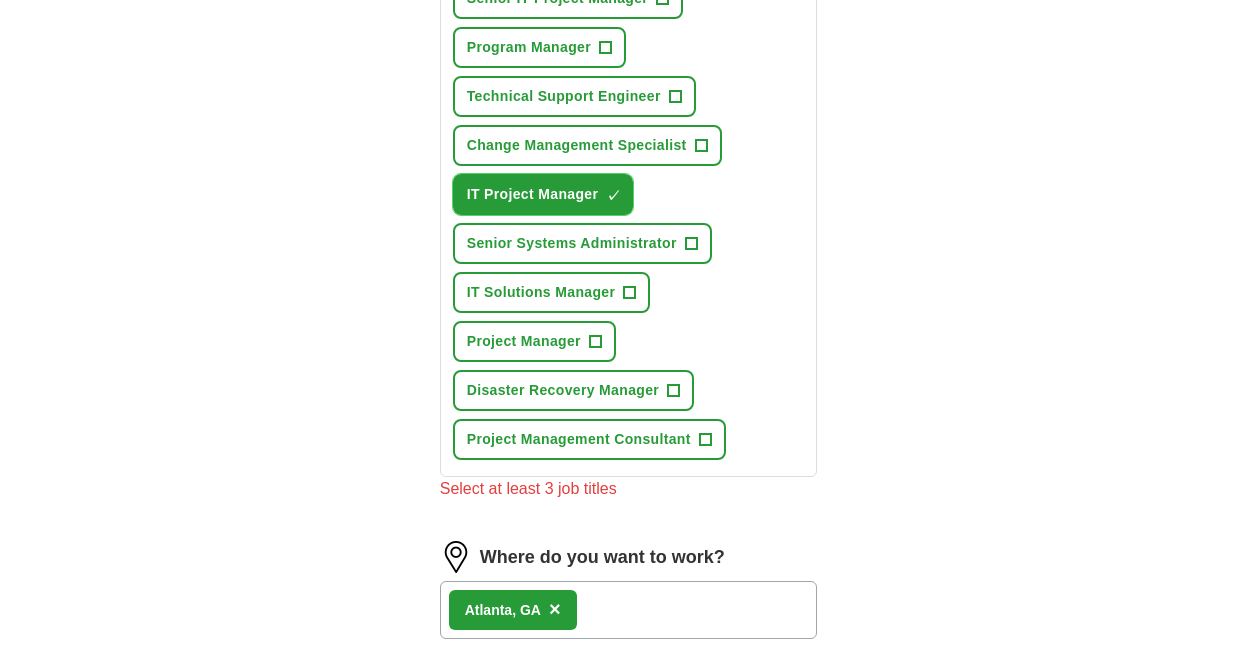 scroll, scrollTop: 900, scrollLeft: 0, axis: vertical 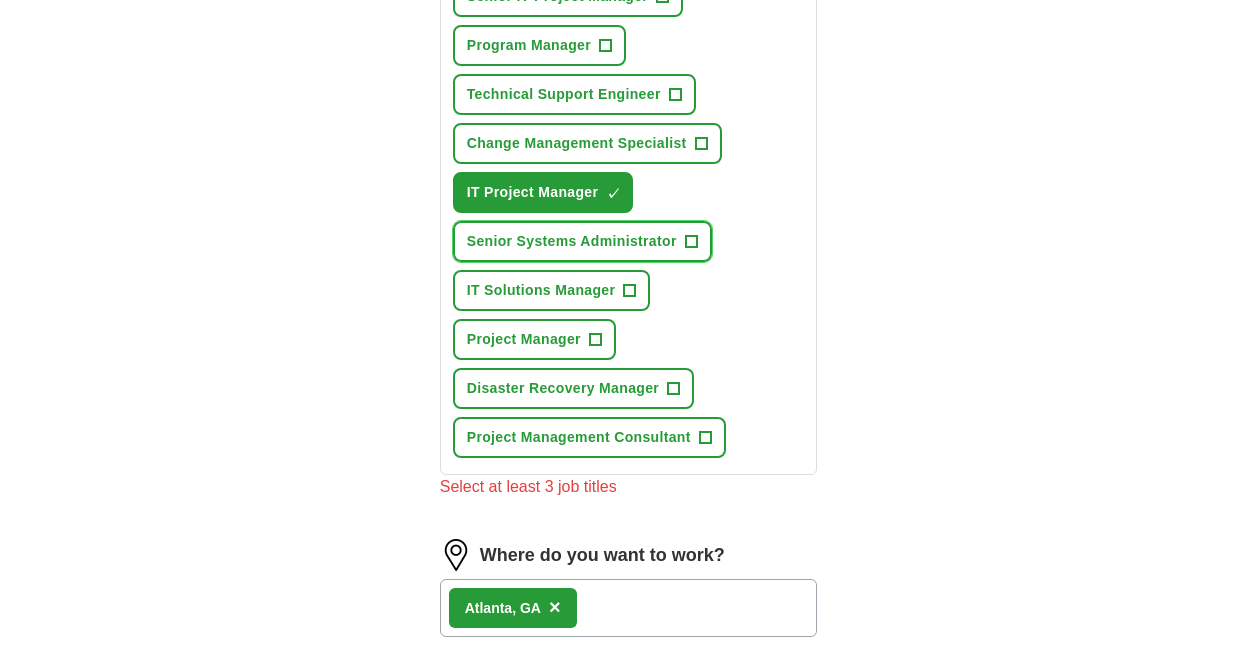 click on "Senior Systems Administrator" at bounding box center (572, 241) 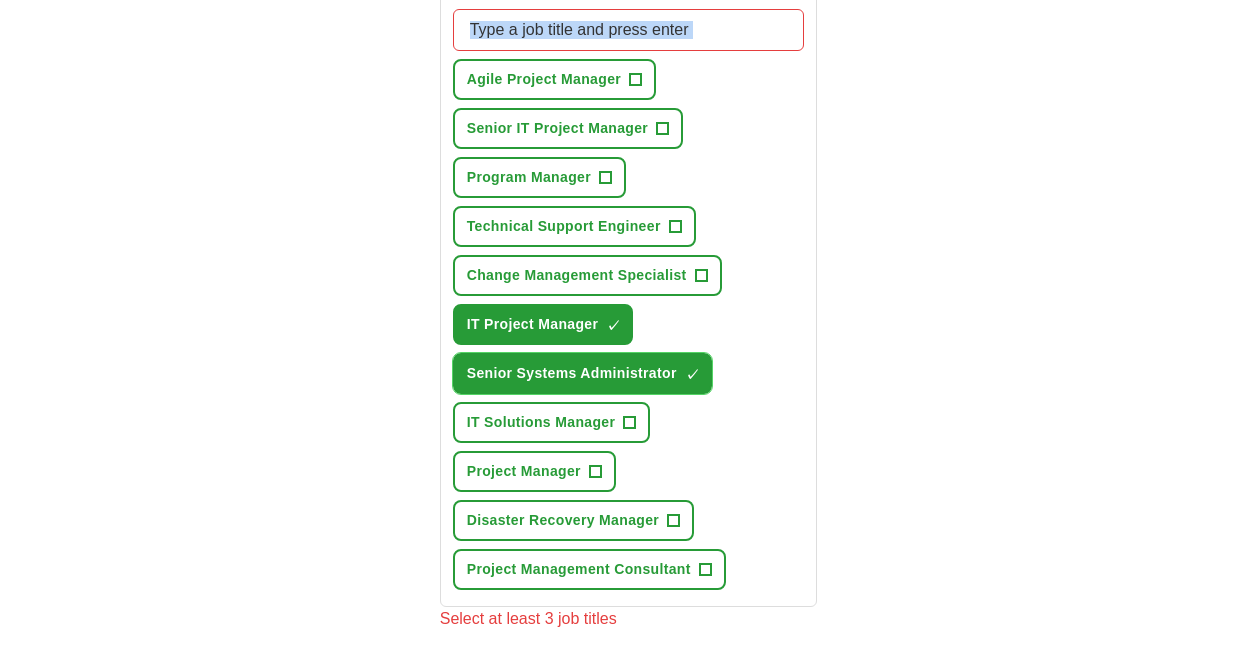 scroll, scrollTop: 800, scrollLeft: 0, axis: vertical 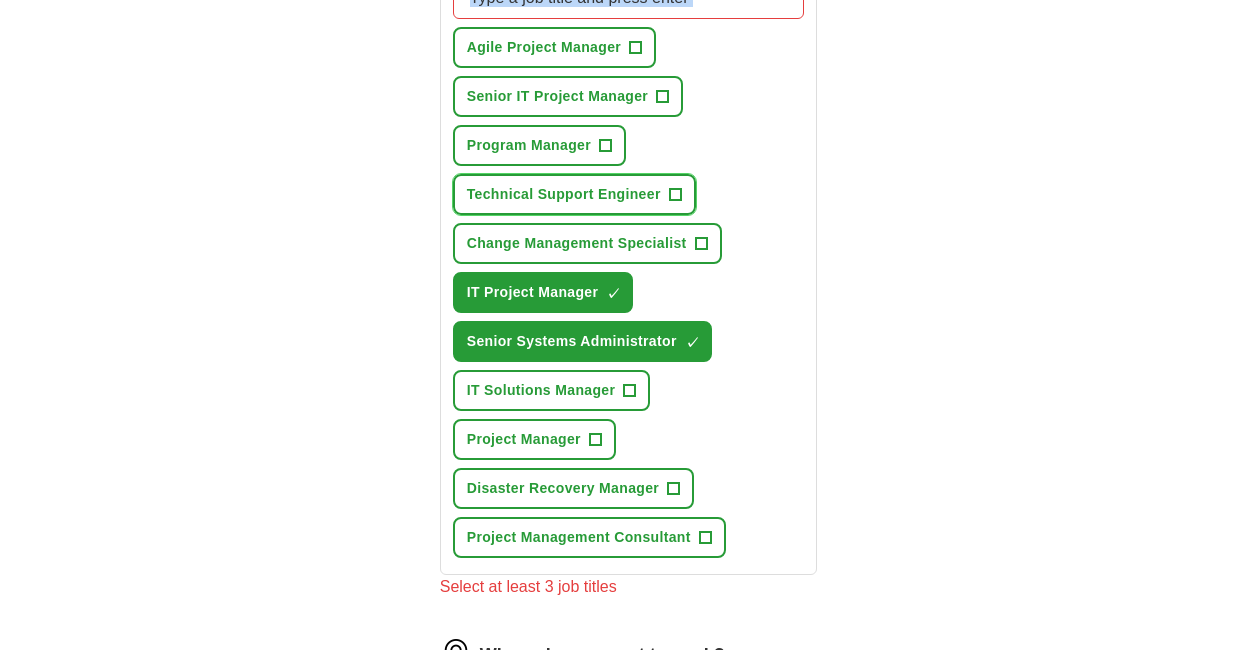 click on "Technical Support Engineer" at bounding box center [564, 194] 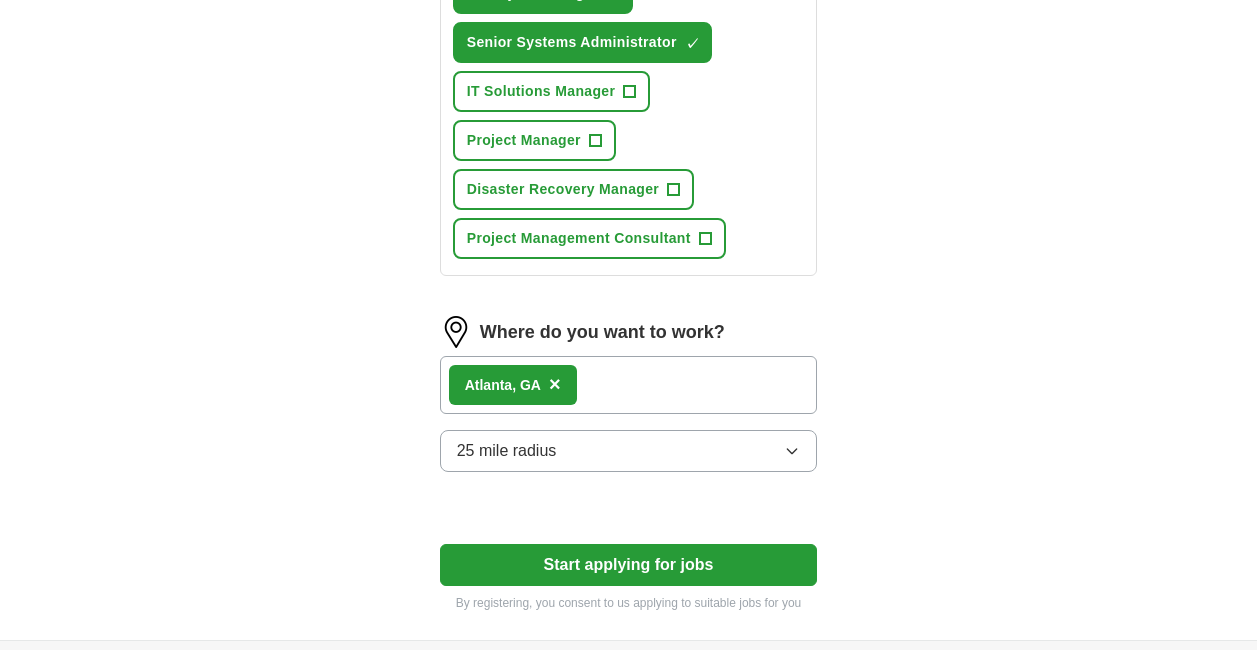 scroll, scrollTop: 1100, scrollLeft: 0, axis: vertical 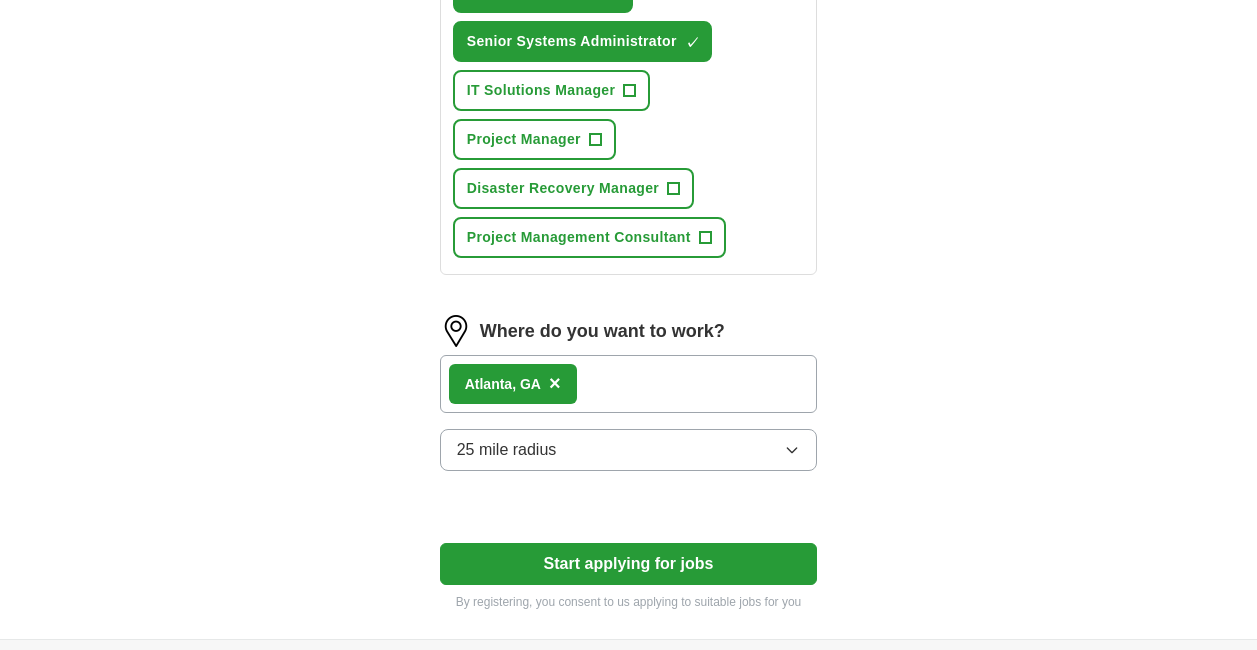 click on "Start applying for jobs" at bounding box center [629, 564] 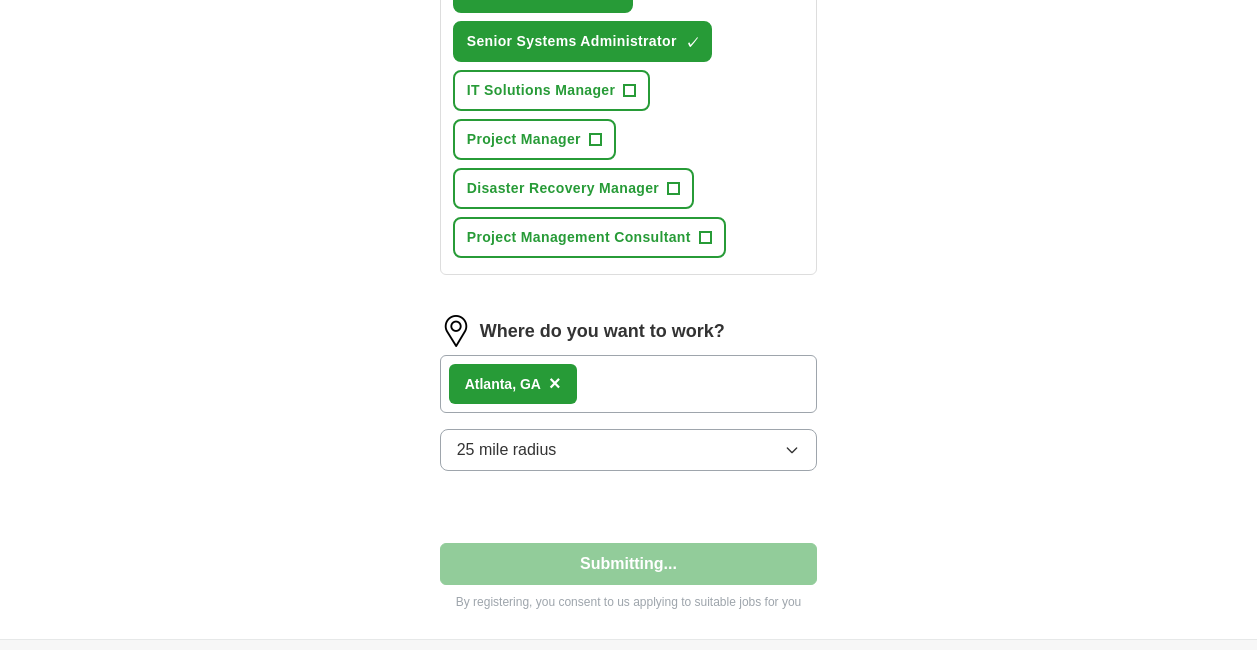 select on "**" 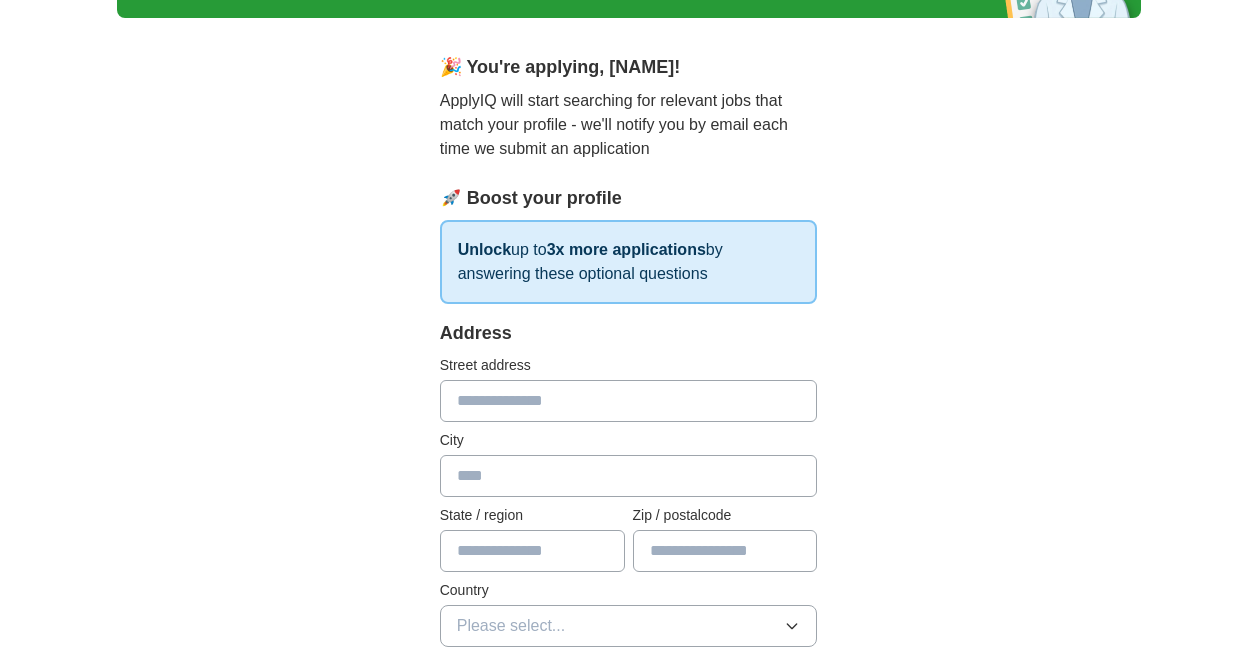 scroll, scrollTop: 200, scrollLeft: 0, axis: vertical 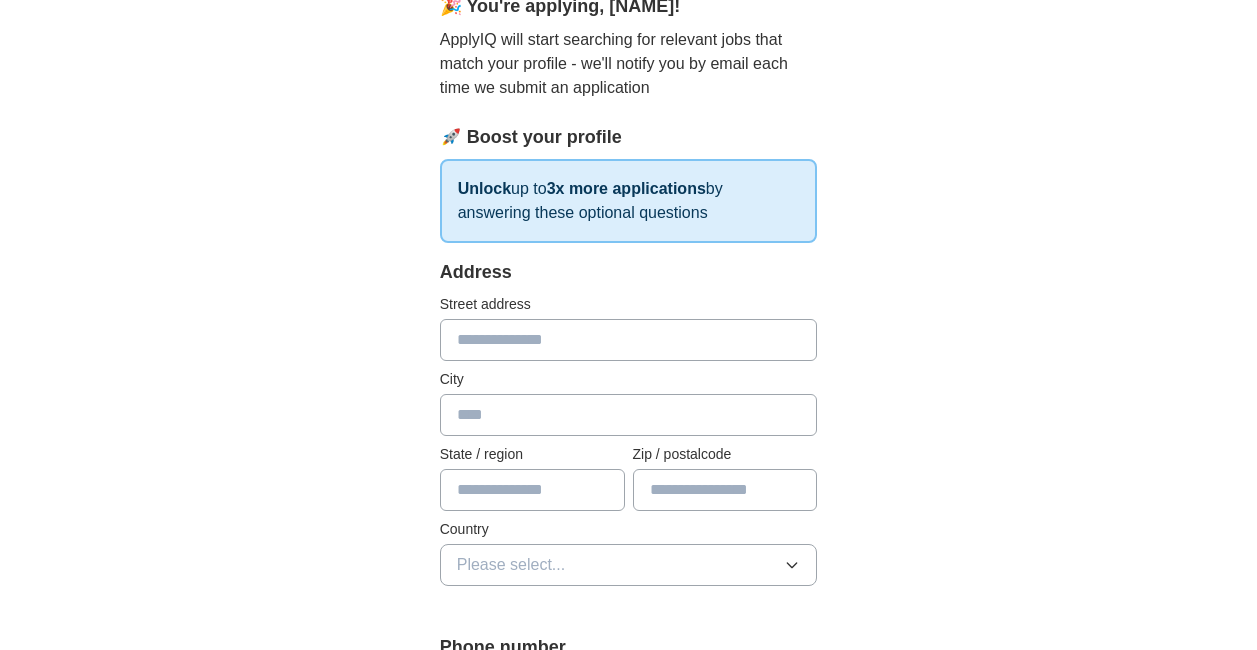 click at bounding box center (629, 340) 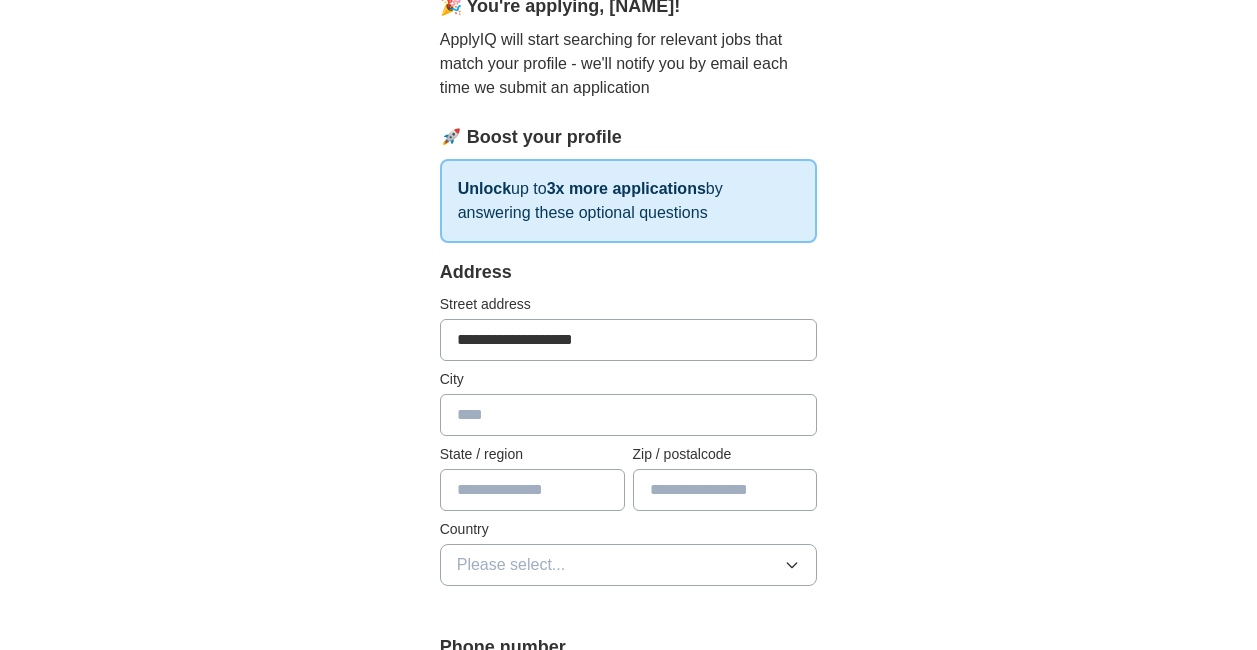 type on "**********" 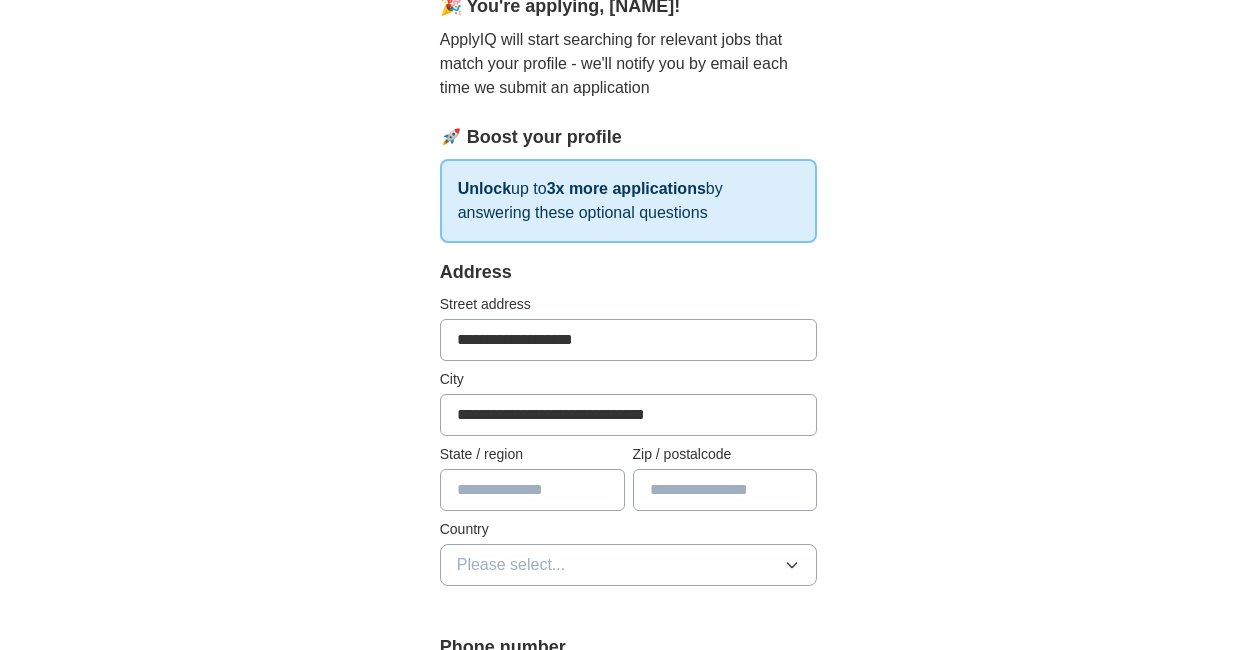 type on "**" 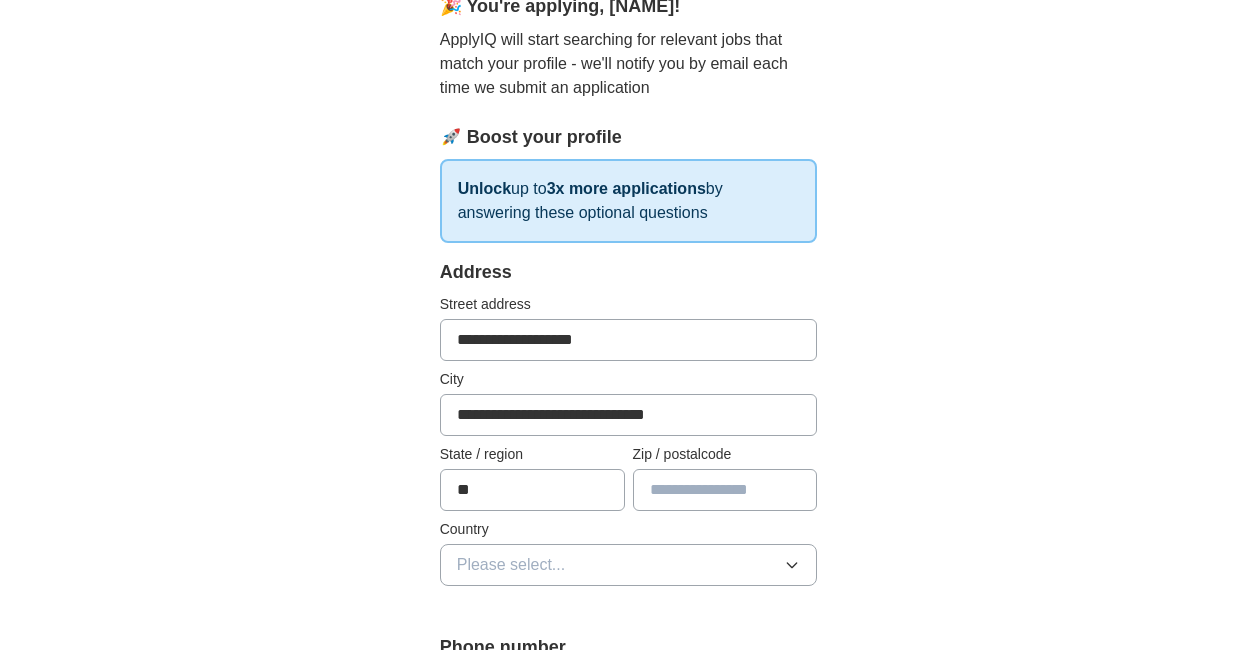 type on "*****" 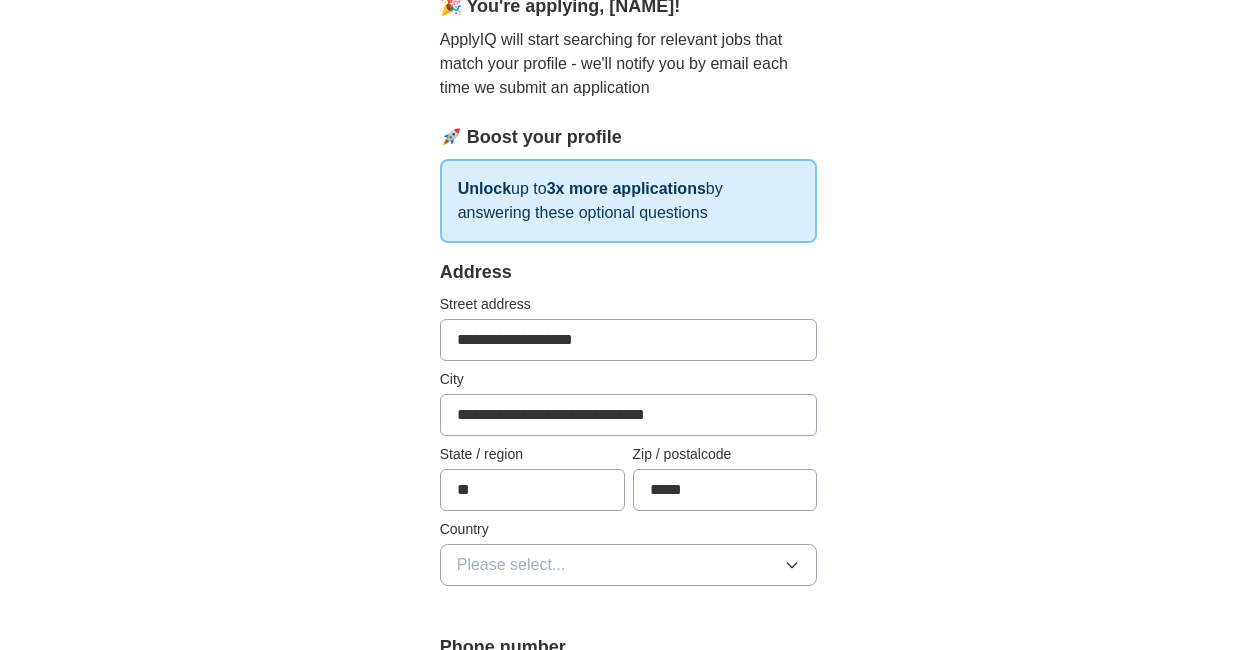 scroll, scrollTop: 300, scrollLeft: 0, axis: vertical 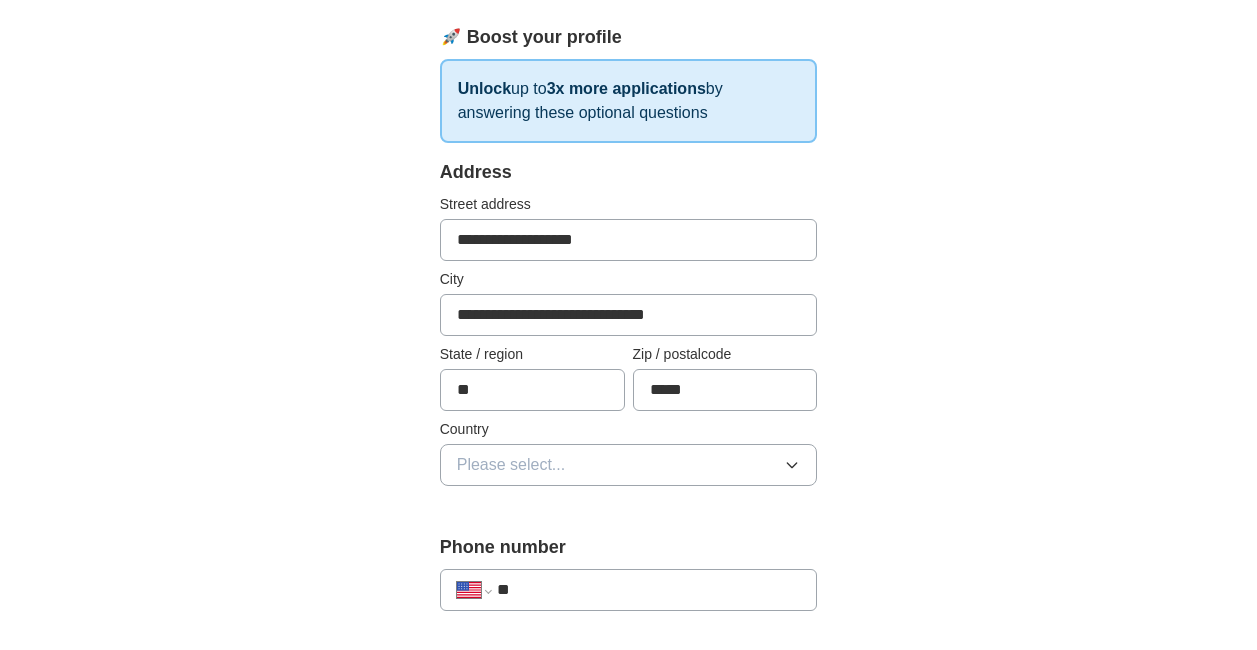 click 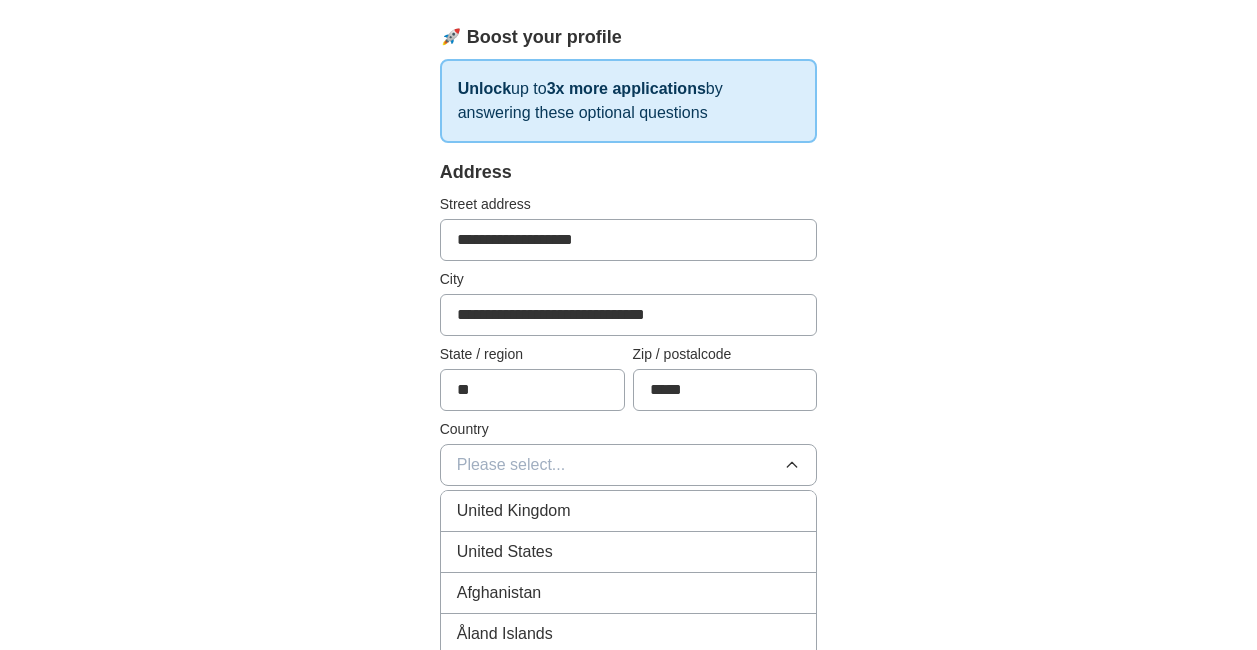 click on "United States" at bounding box center [505, 552] 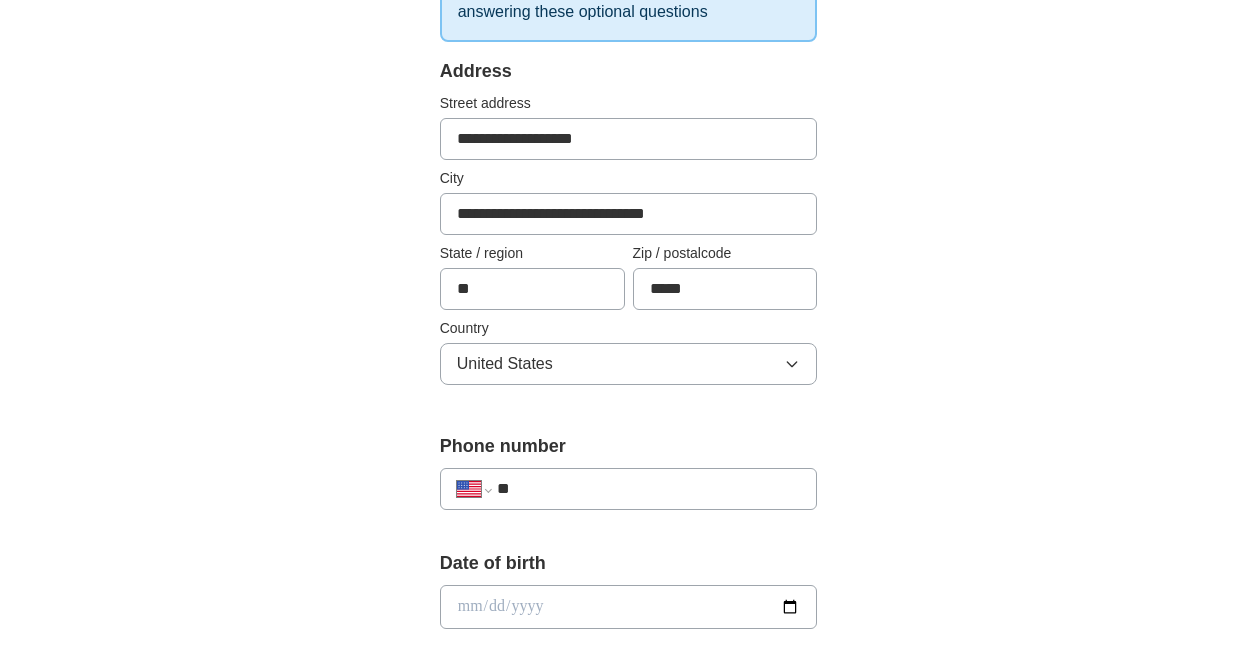 scroll, scrollTop: 600, scrollLeft: 0, axis: vertical 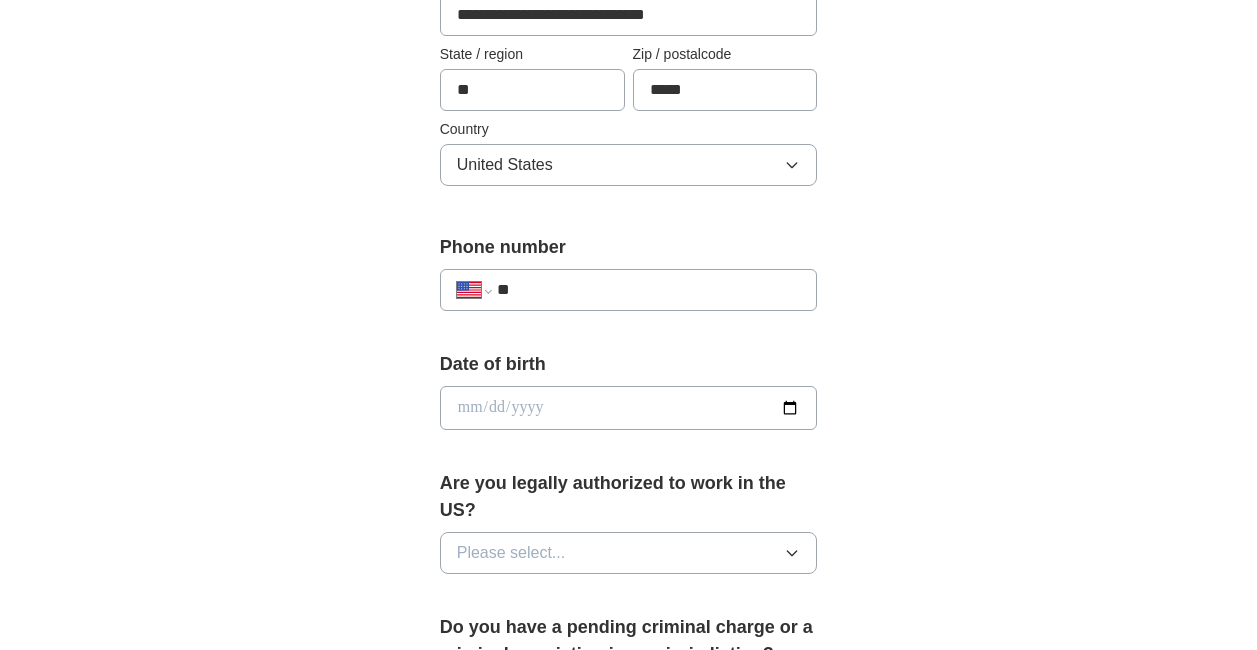 click on "**" at bounding box center (649, 290) 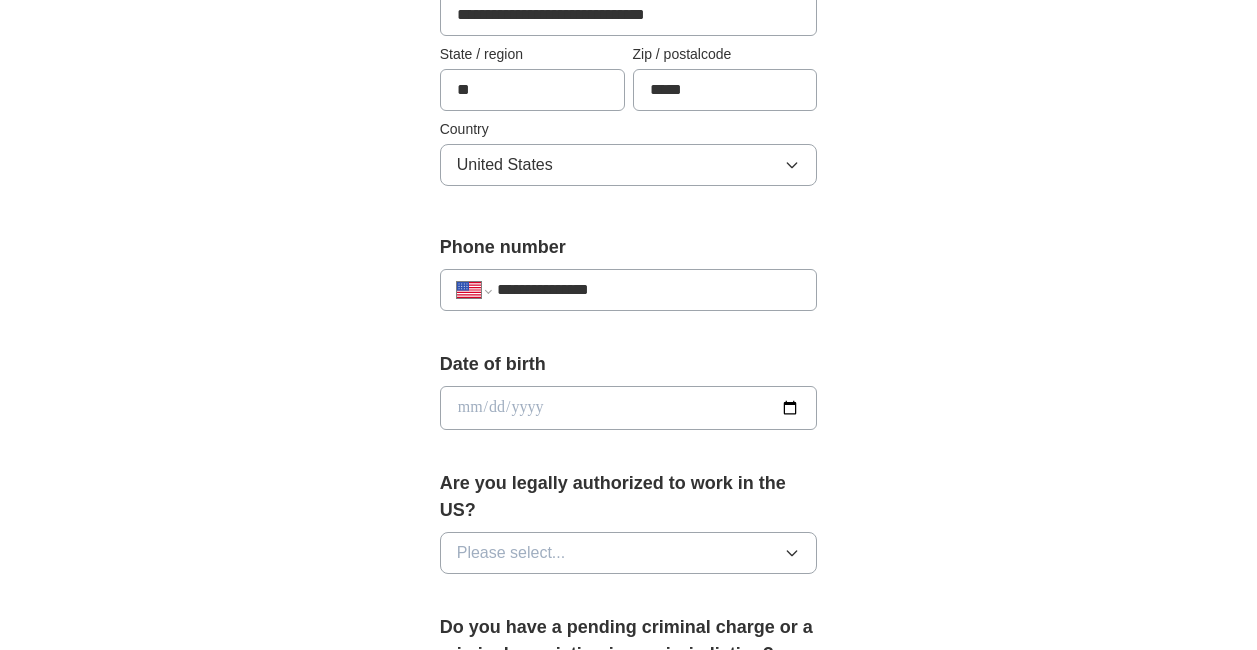 click at bounding box center (629, 408) 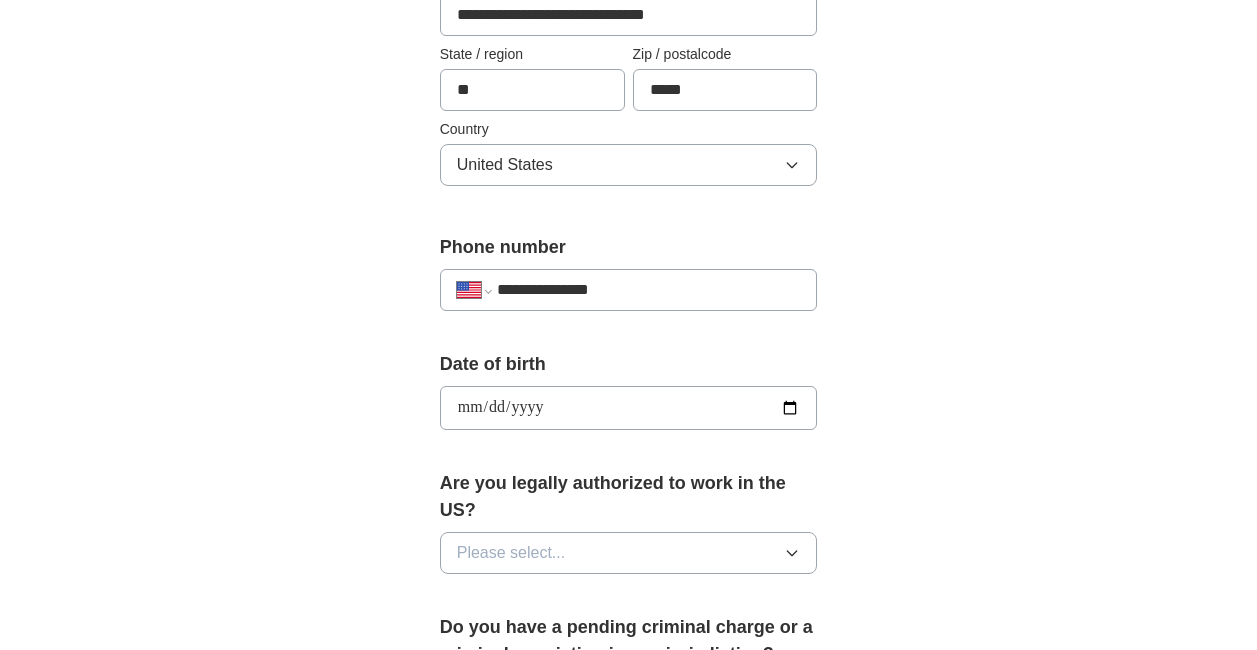 type on "**********" 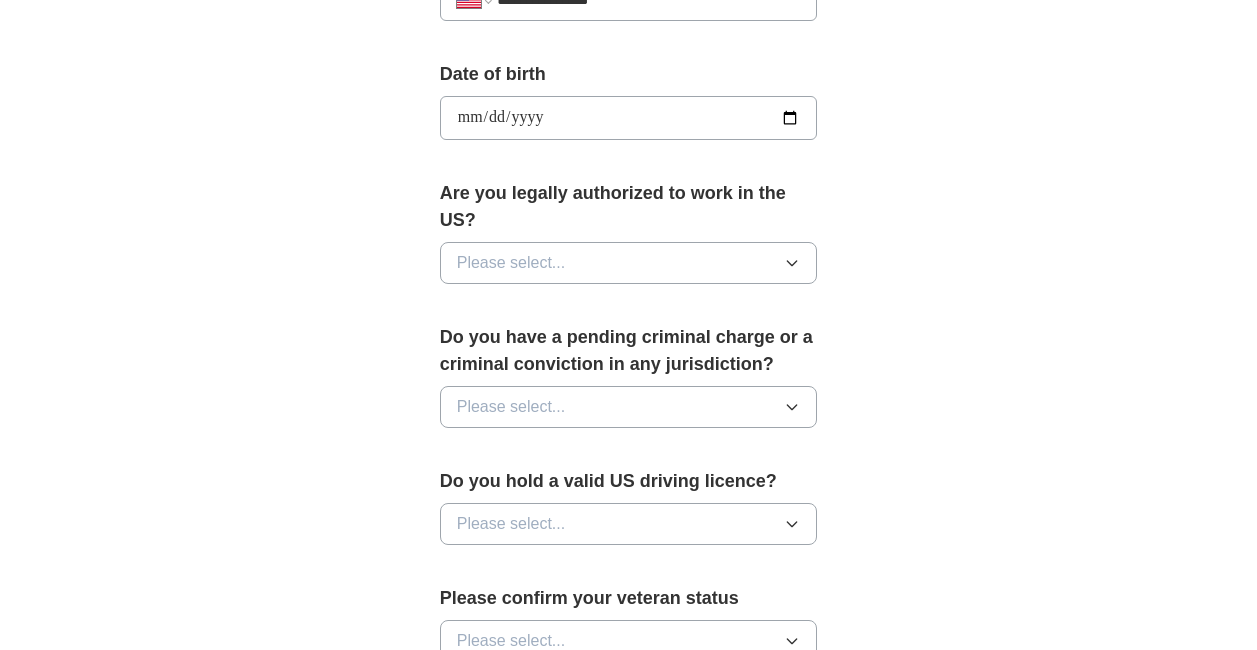 scroll, scrollTop: 900, scrollLeft: 0, axis: vertical 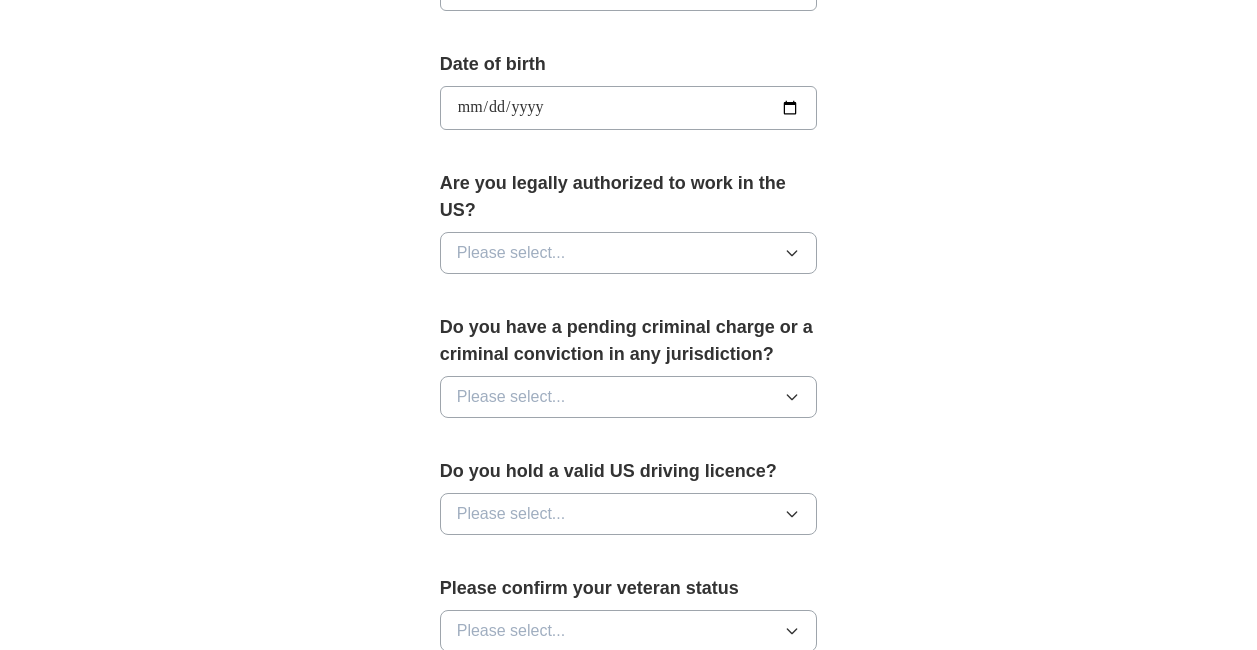 click 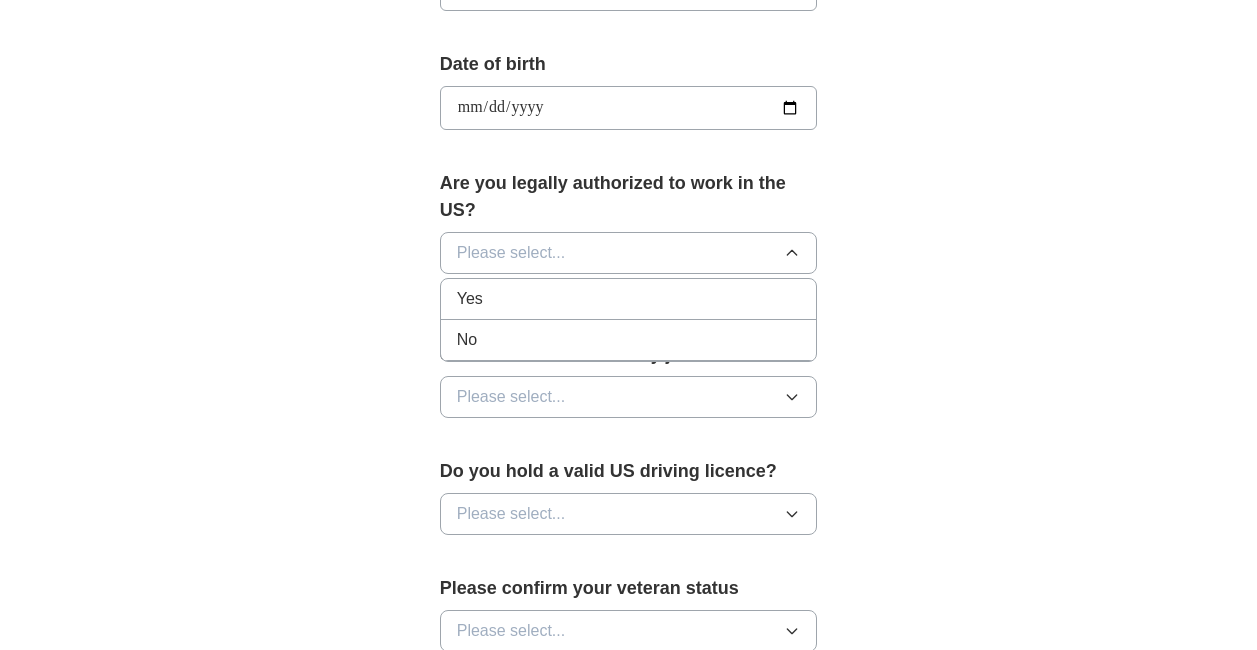 click on "Yes" at bounding box center [629, 299] 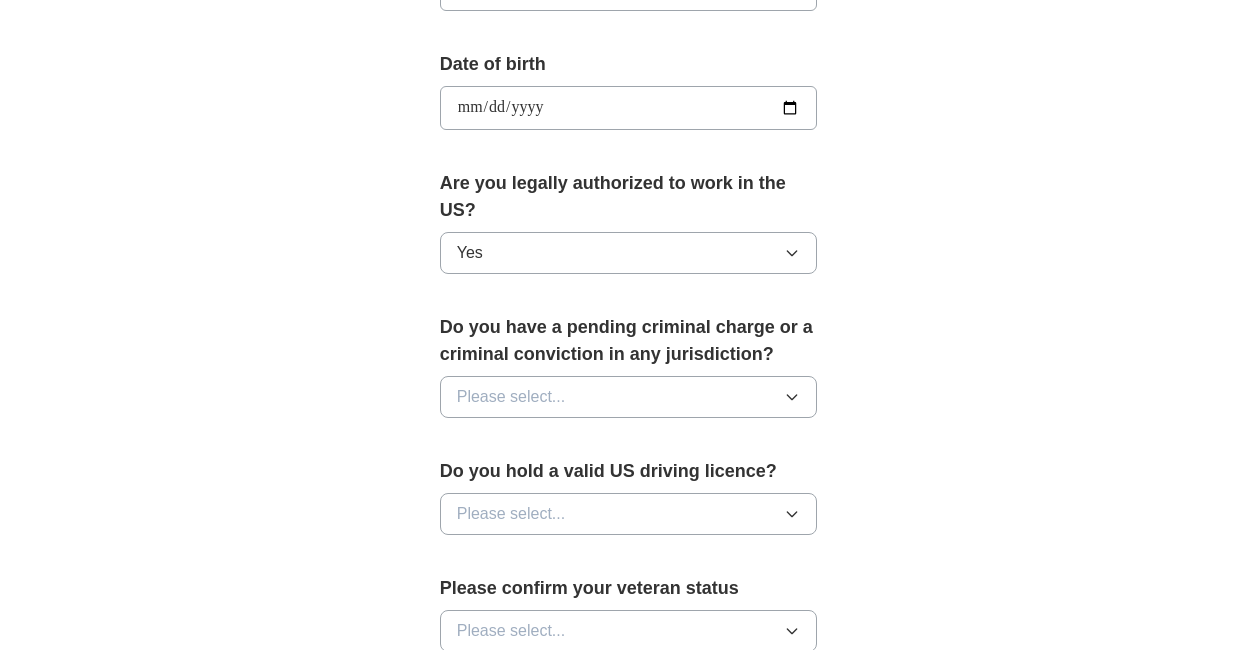 click 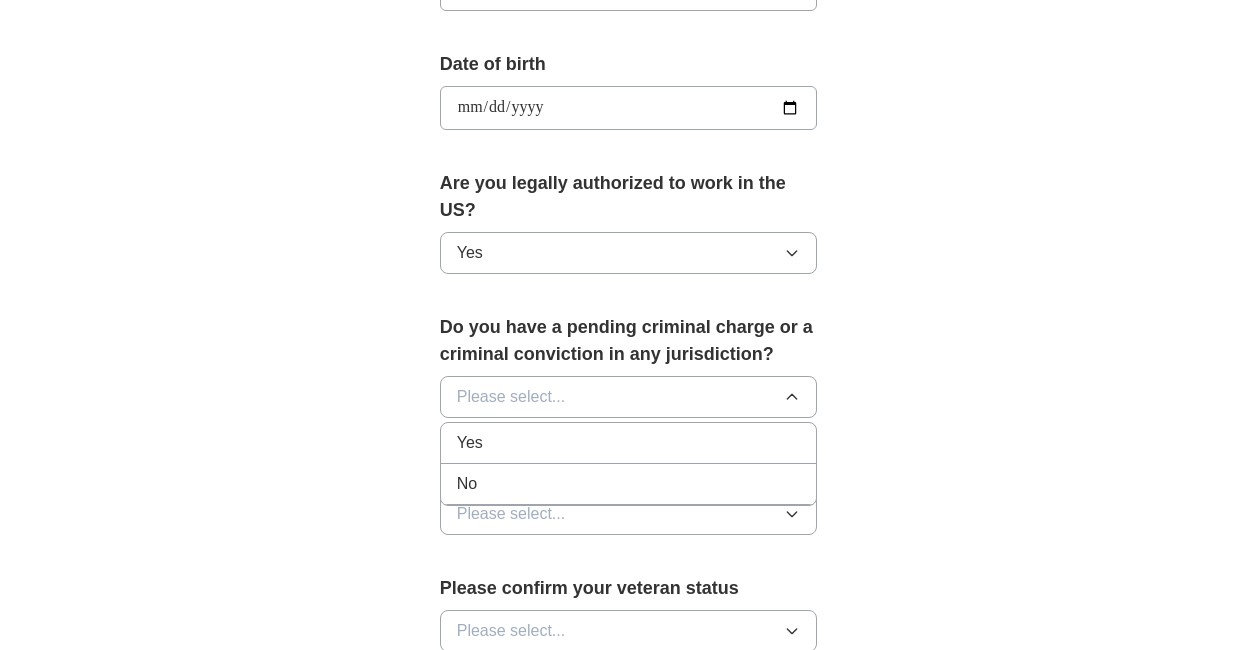 click on "No" at bounding box center (629, 484) 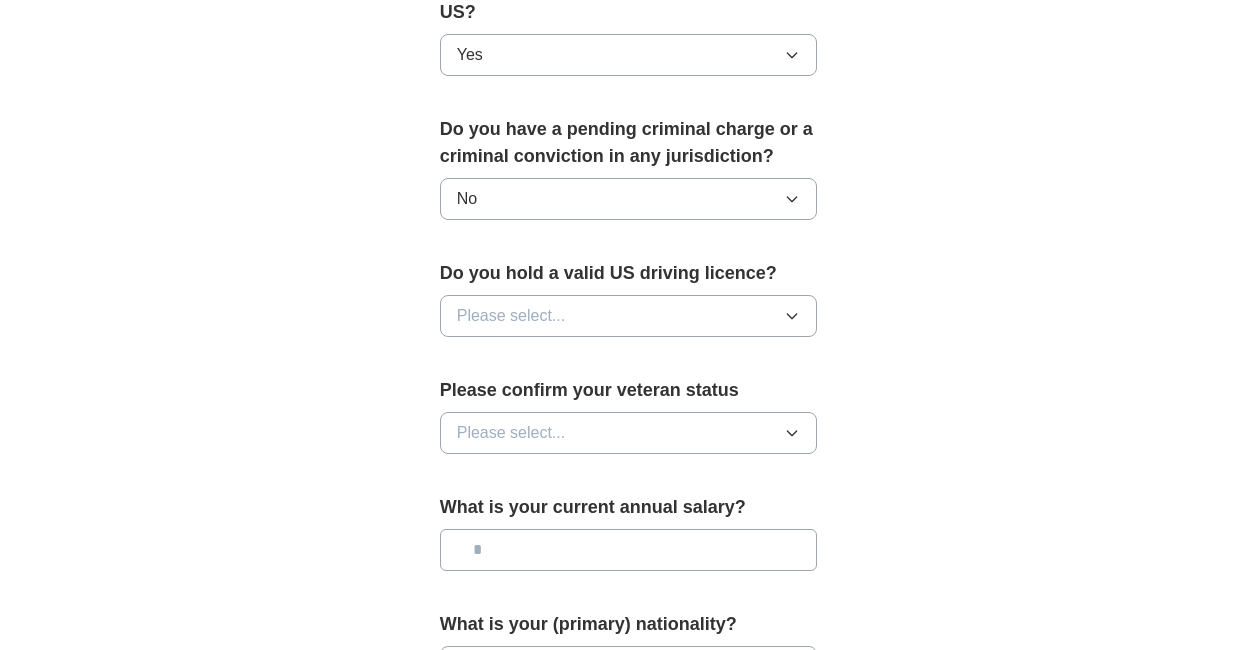 scroll, scrollTop: 1100, scrollLeft: 0, axis: vertical 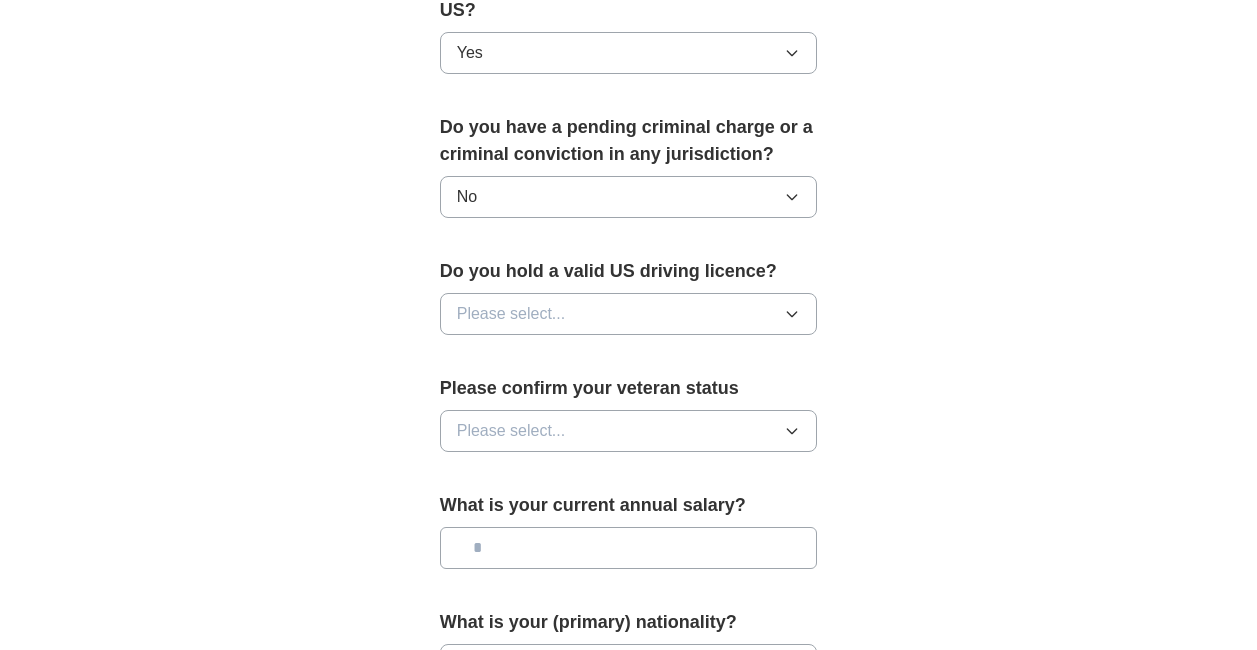 click 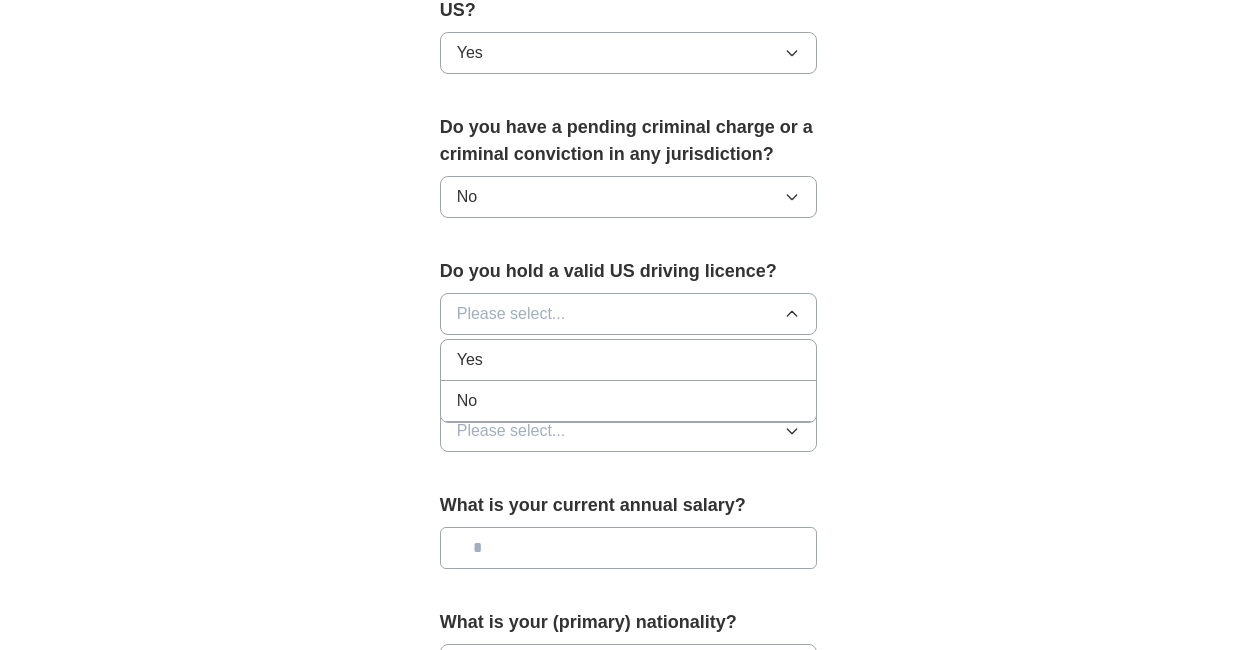 click on "Yes" at bounding box center (629, 360) 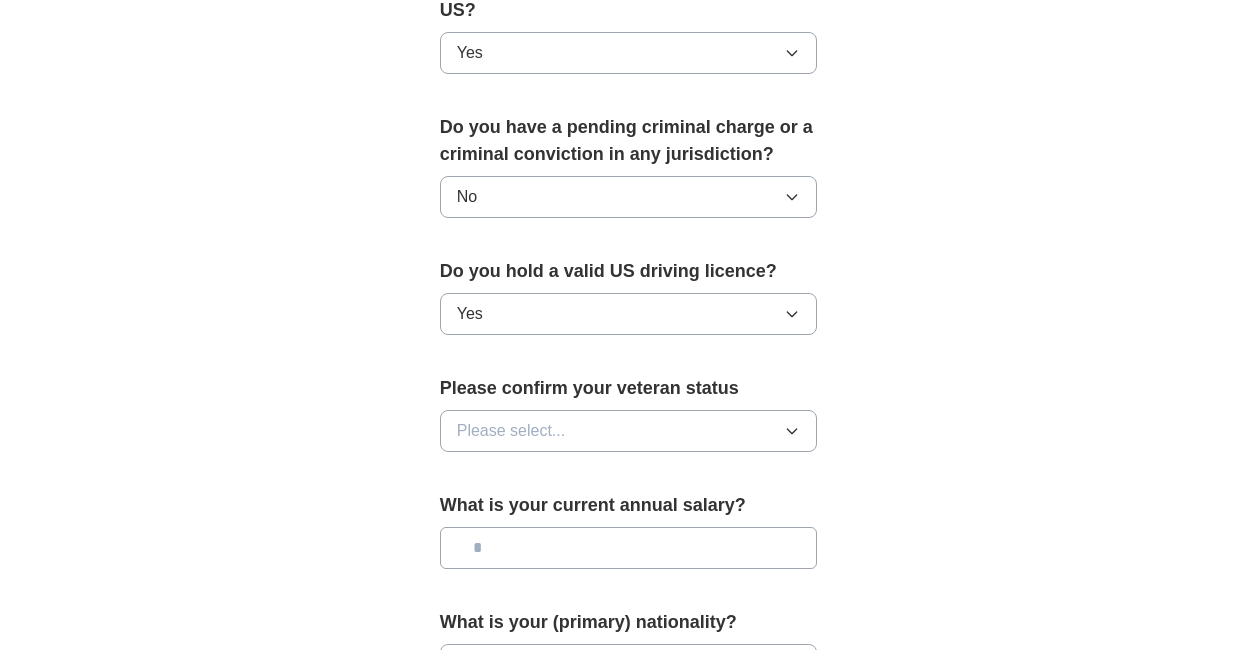 click 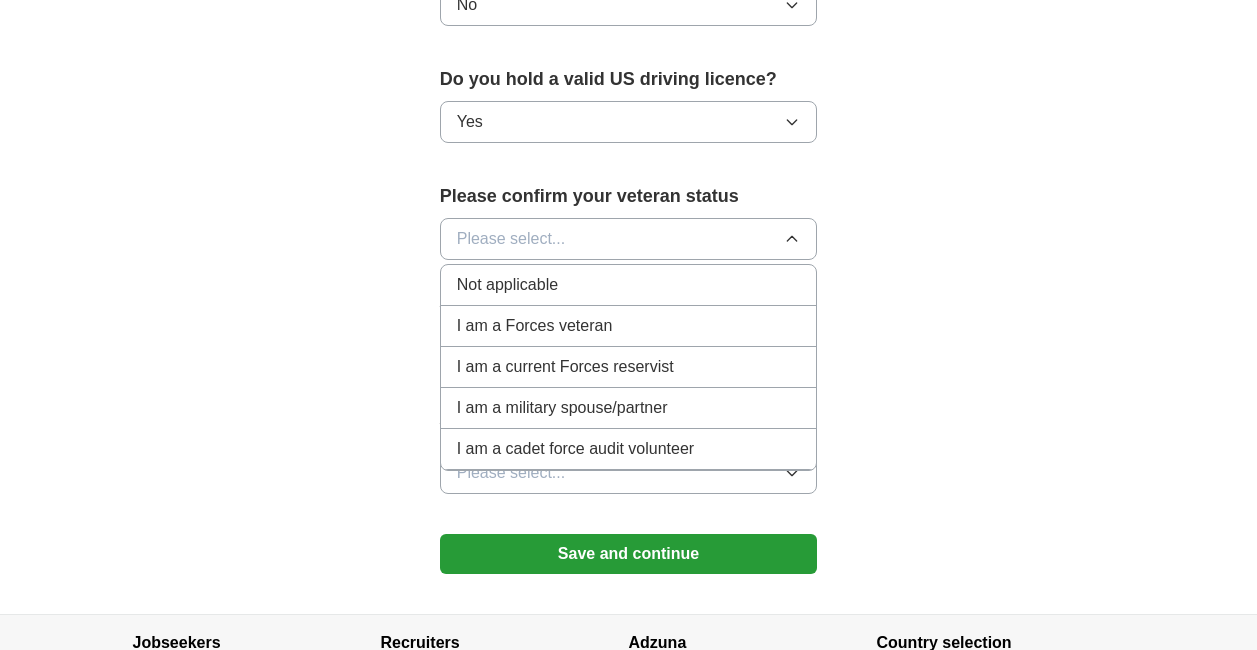 scroll, scrollTop: 1300, scrollLeft: 0, axis: vertical 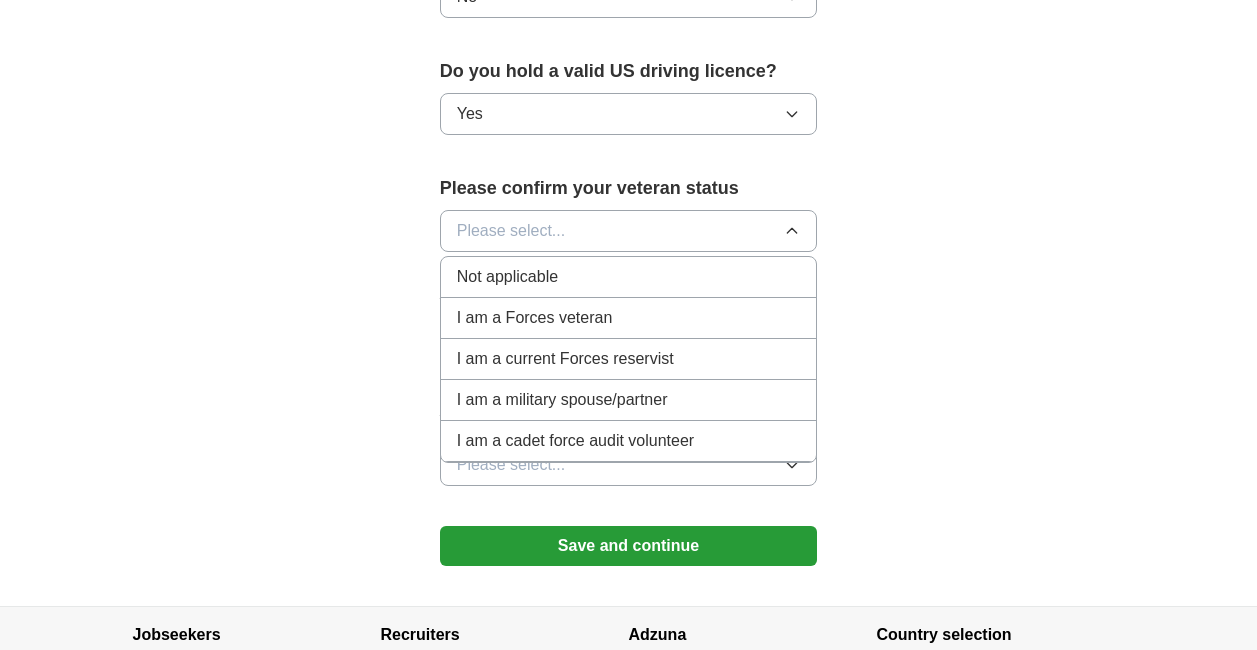 click on "Not applicable" at bounding box center (507, 277) 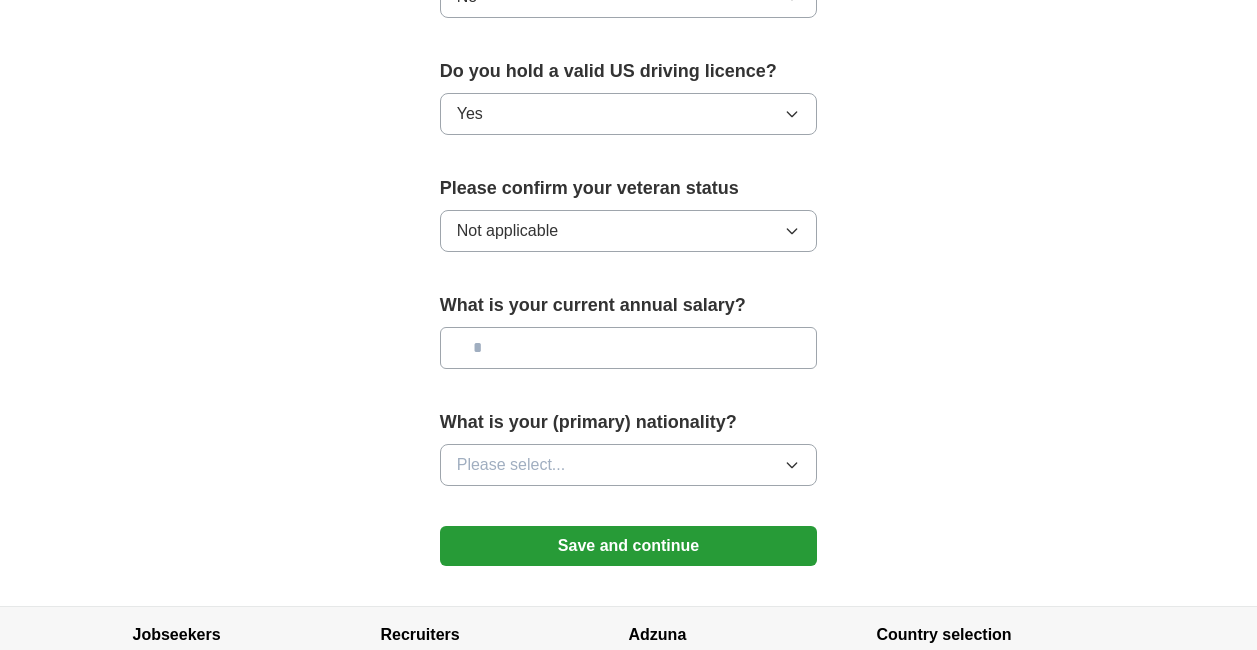 click at bounding box center [629, 348] 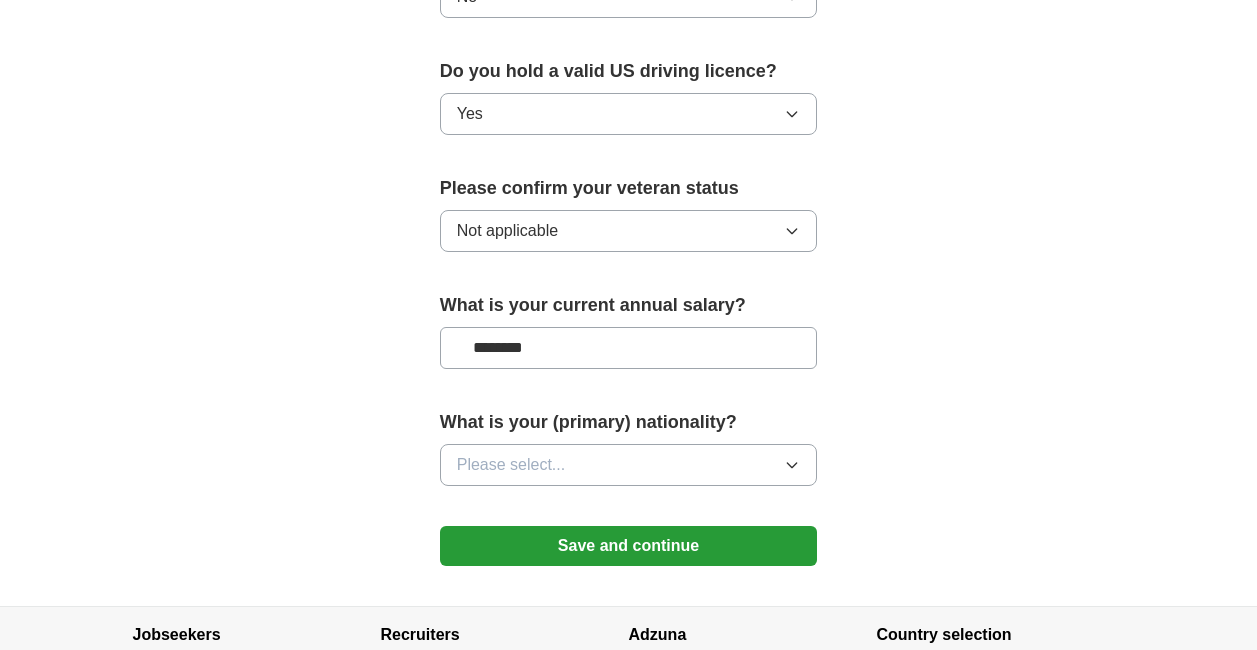 type on "********" 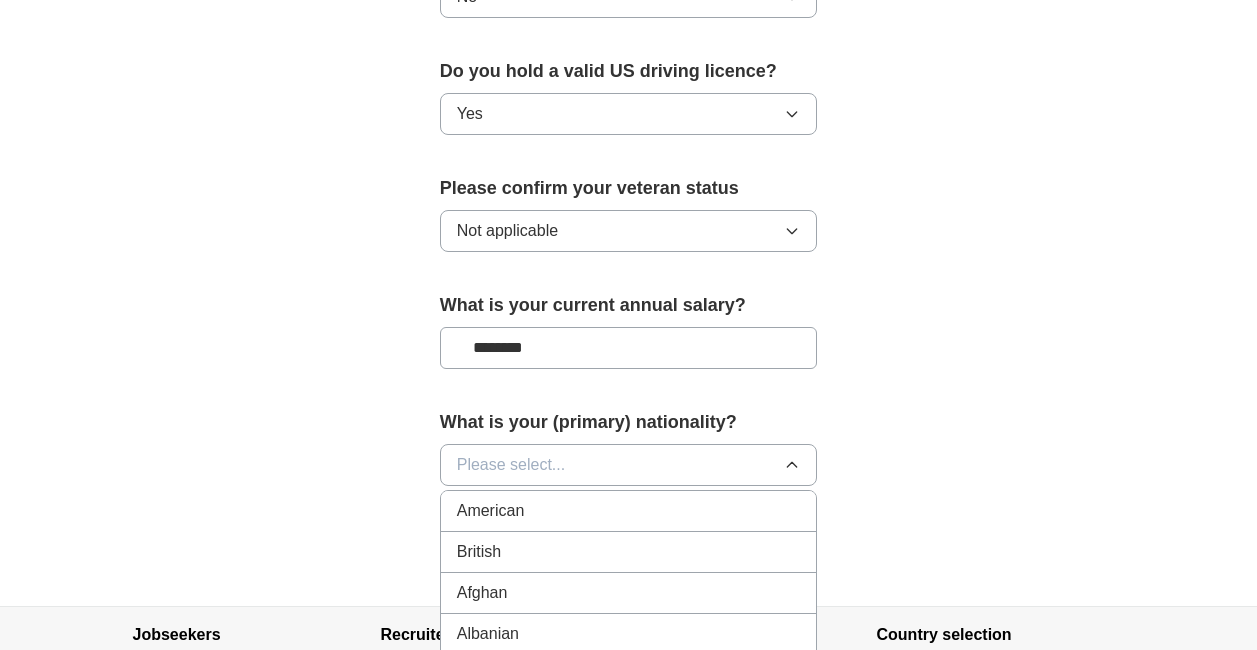 click on "American" at bounding box center (629, 511) 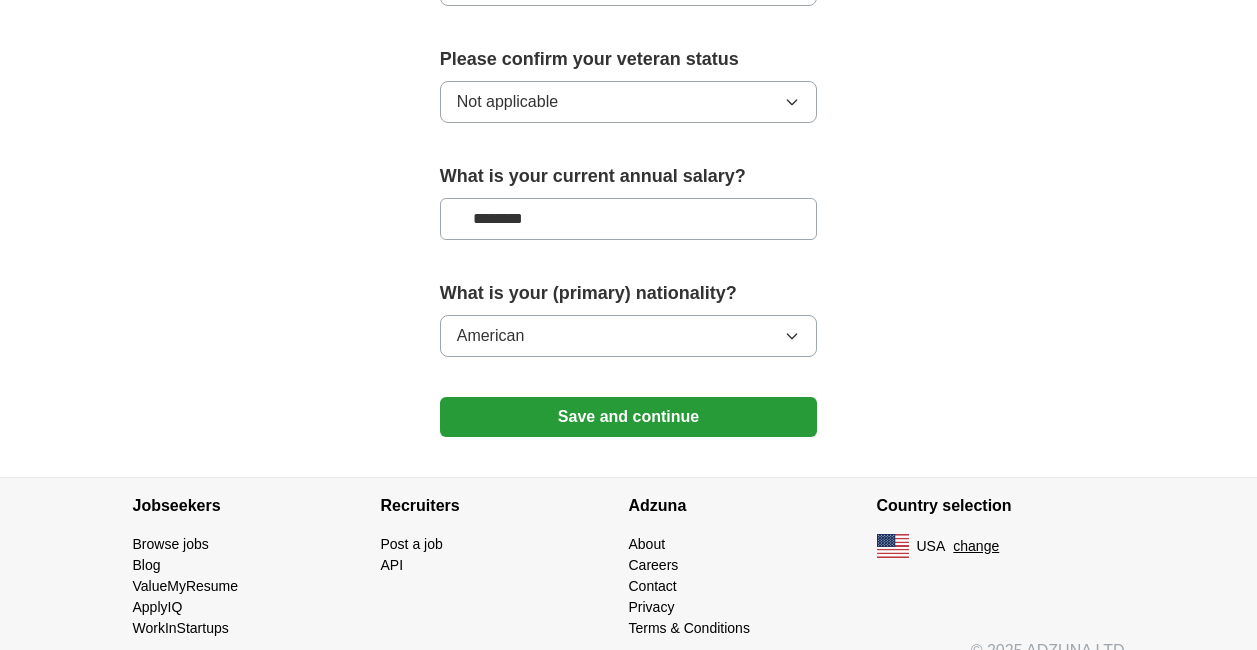 scroll, scrollTop: 1458, scrollLeft: 0, axis: vertical 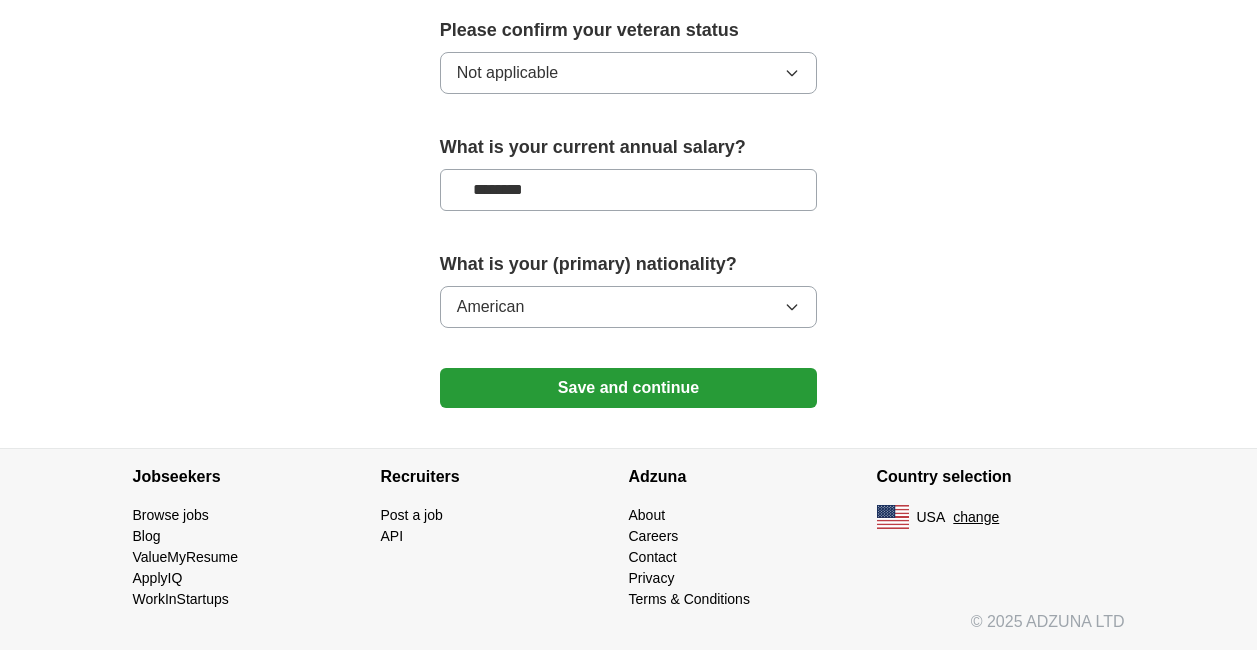 click on "Save and continue" at bounding box center [629, 388] 